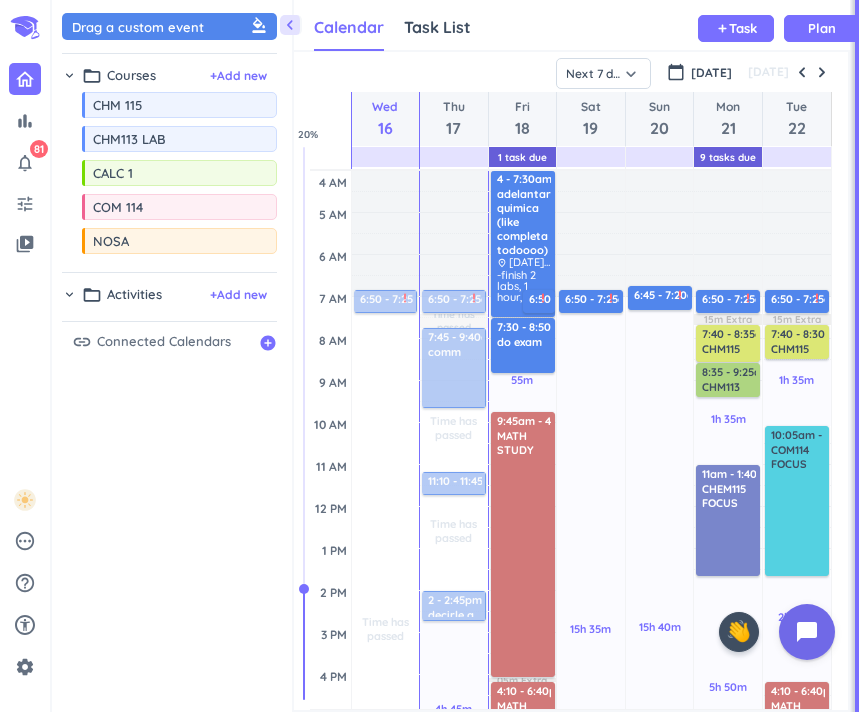 scroll, scrollTop: 0, scrollLeft: 0, axis: both 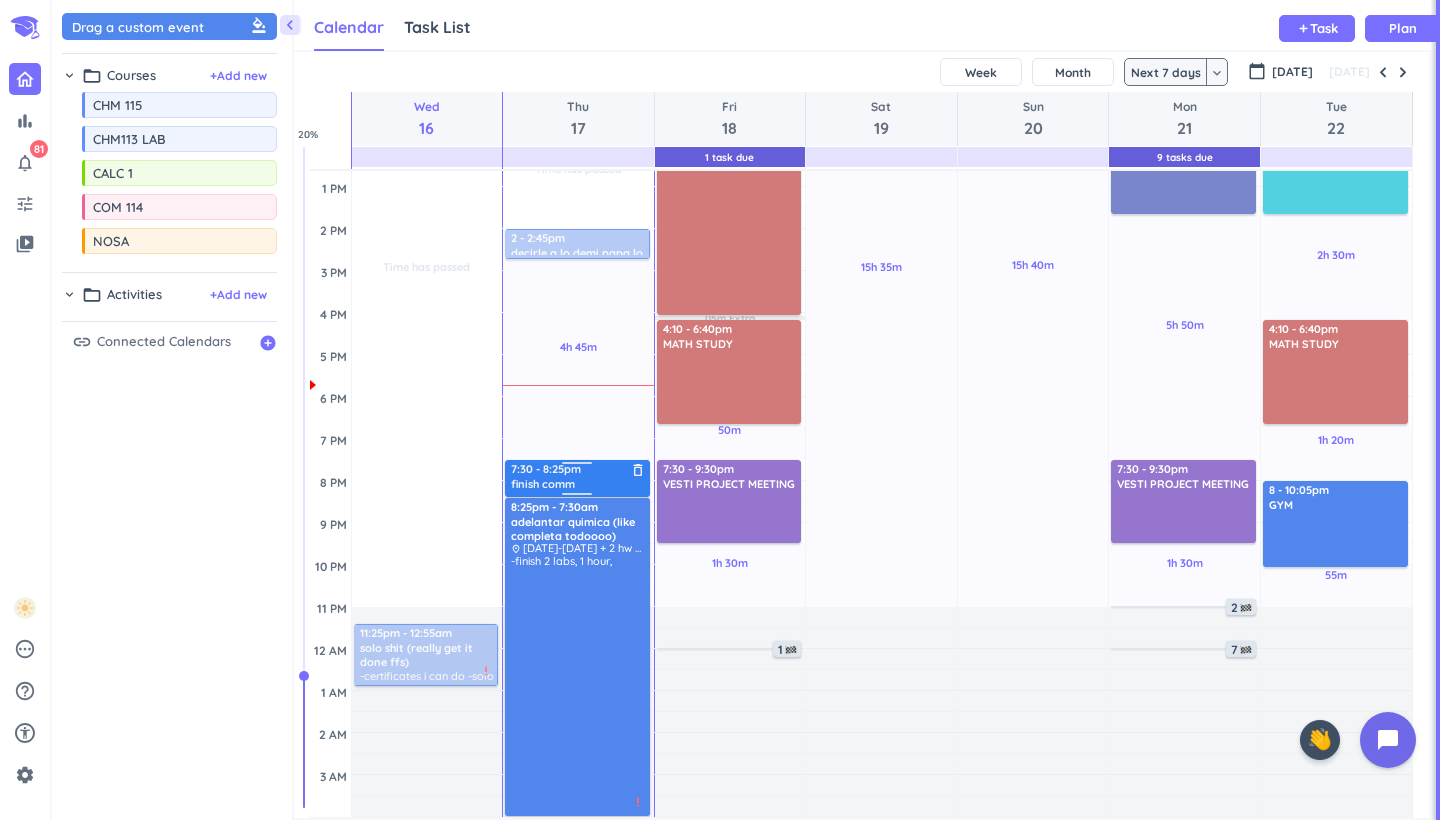 click on "7:30 - 8:25pm" at bounding box center [578, 469] 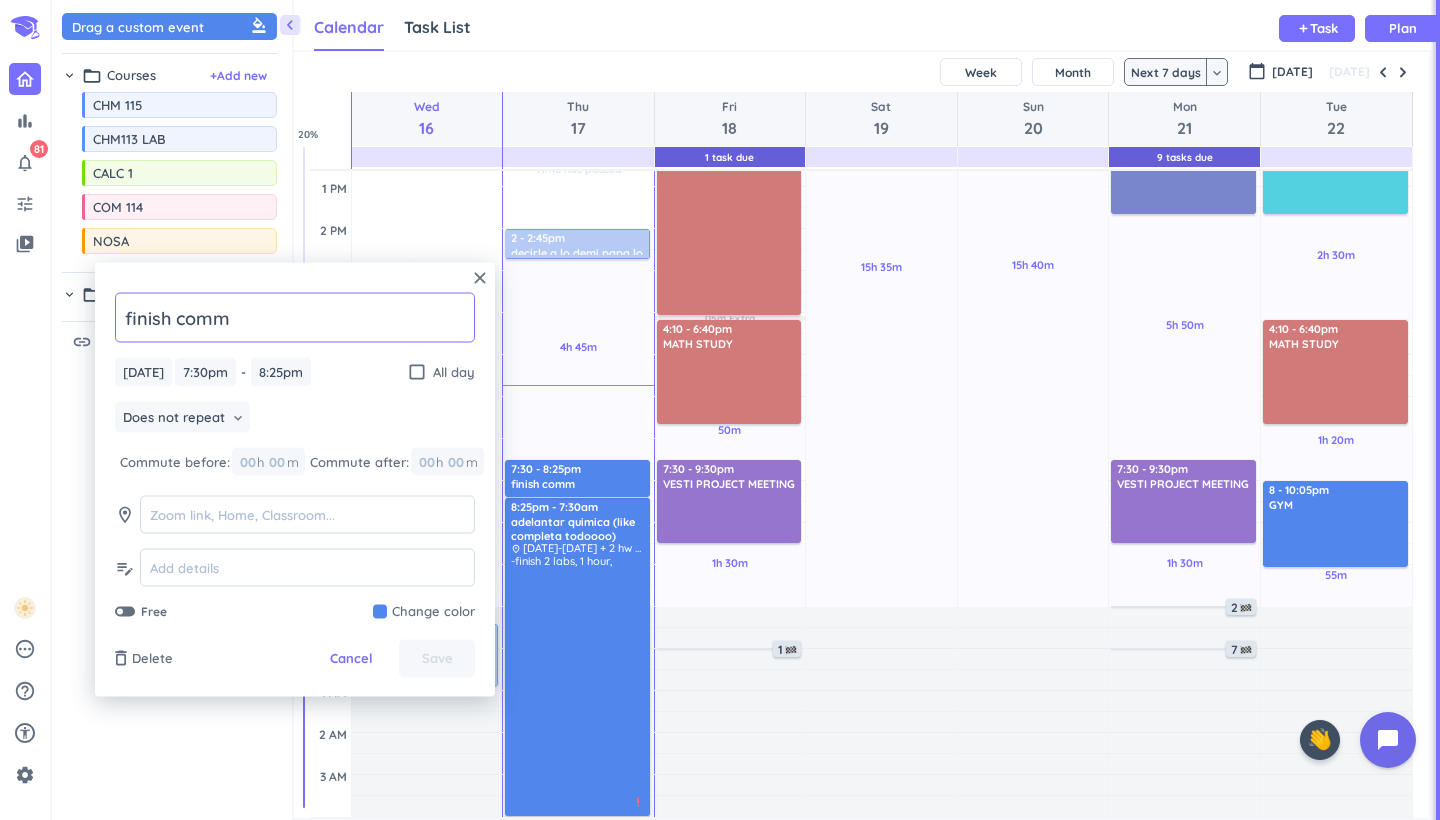 click on "finish comm" 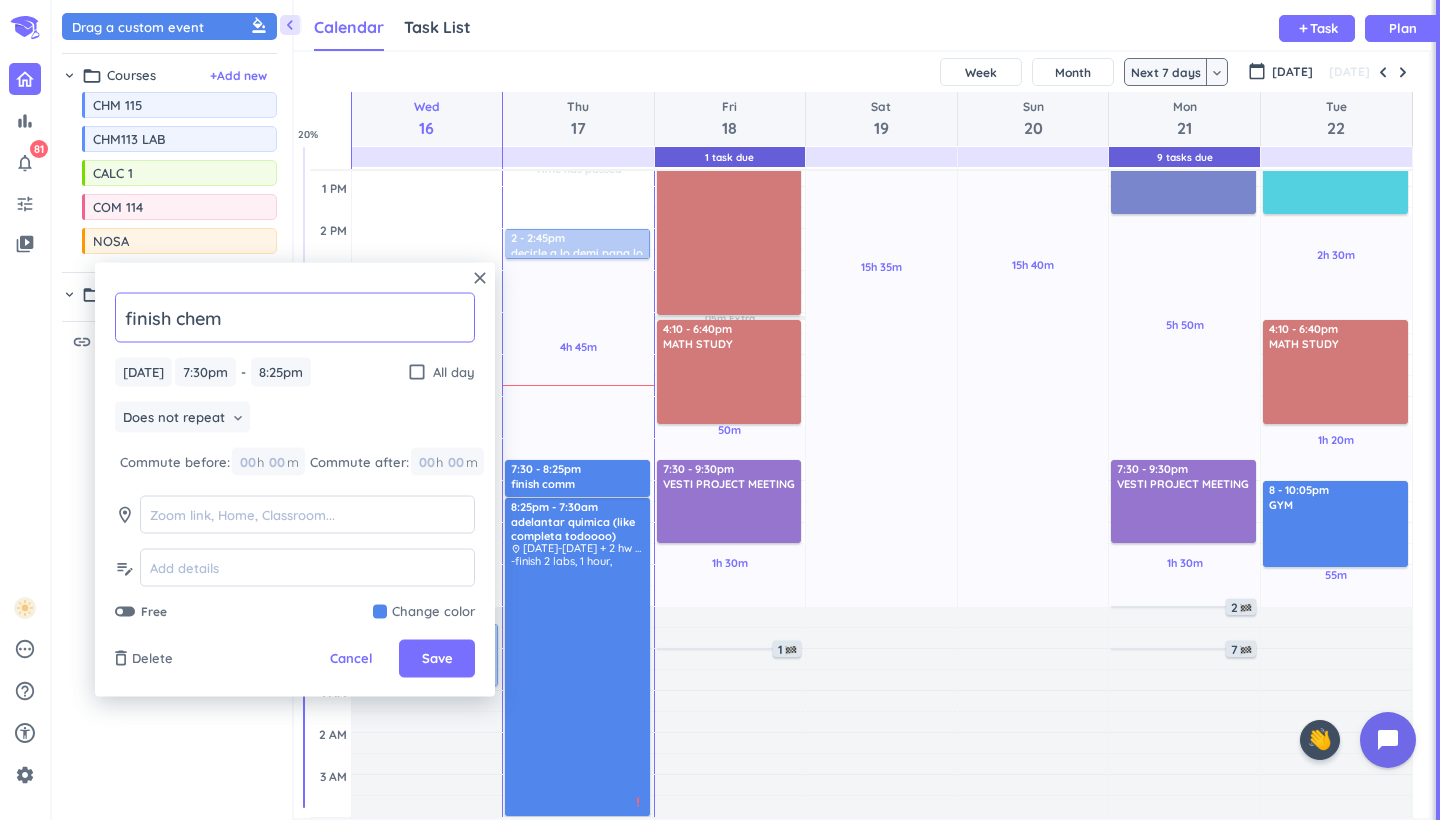 type on "finish chem" 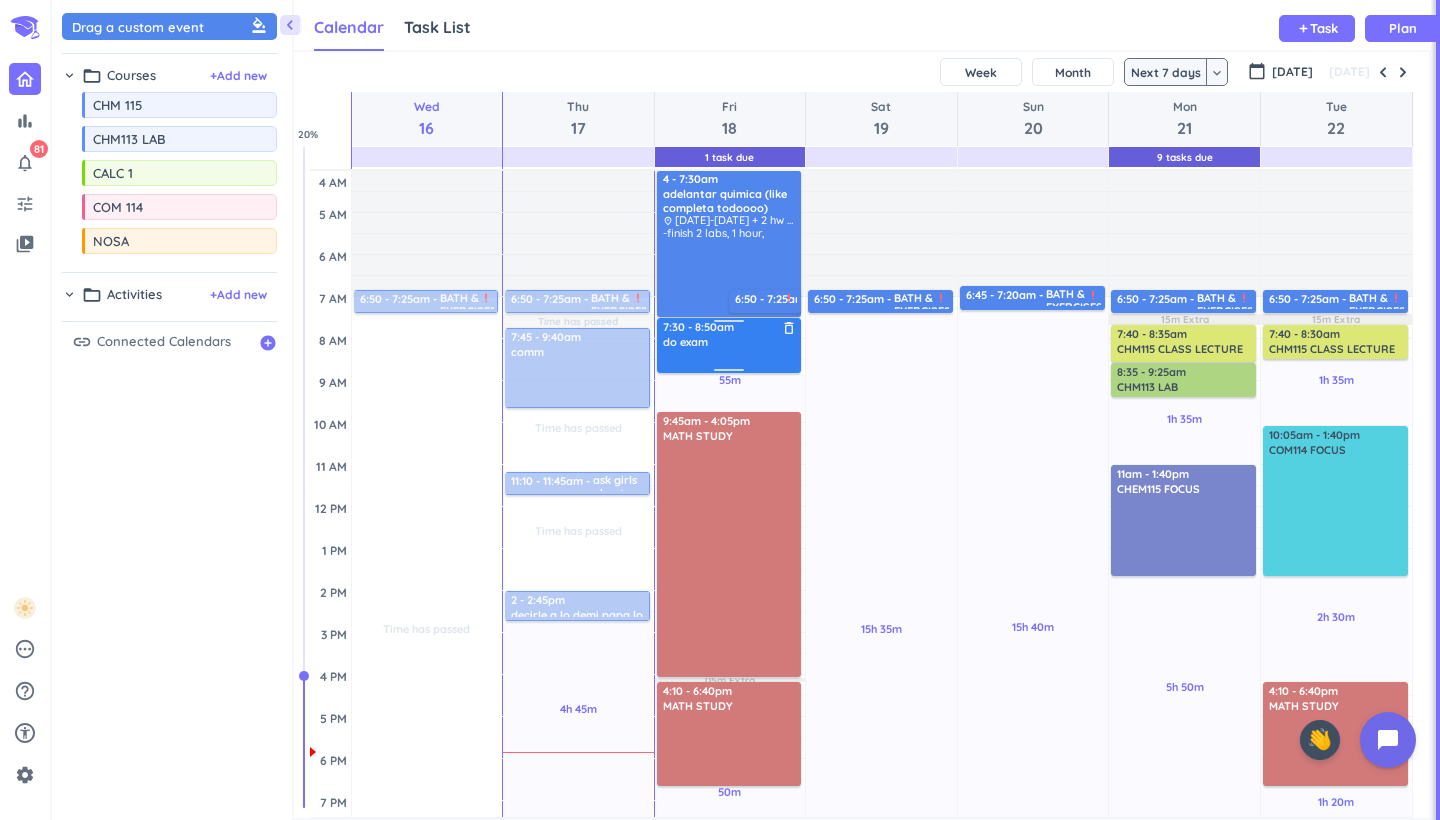 scroll, scrollTop: 0, scrollLeft: 0, axis: both 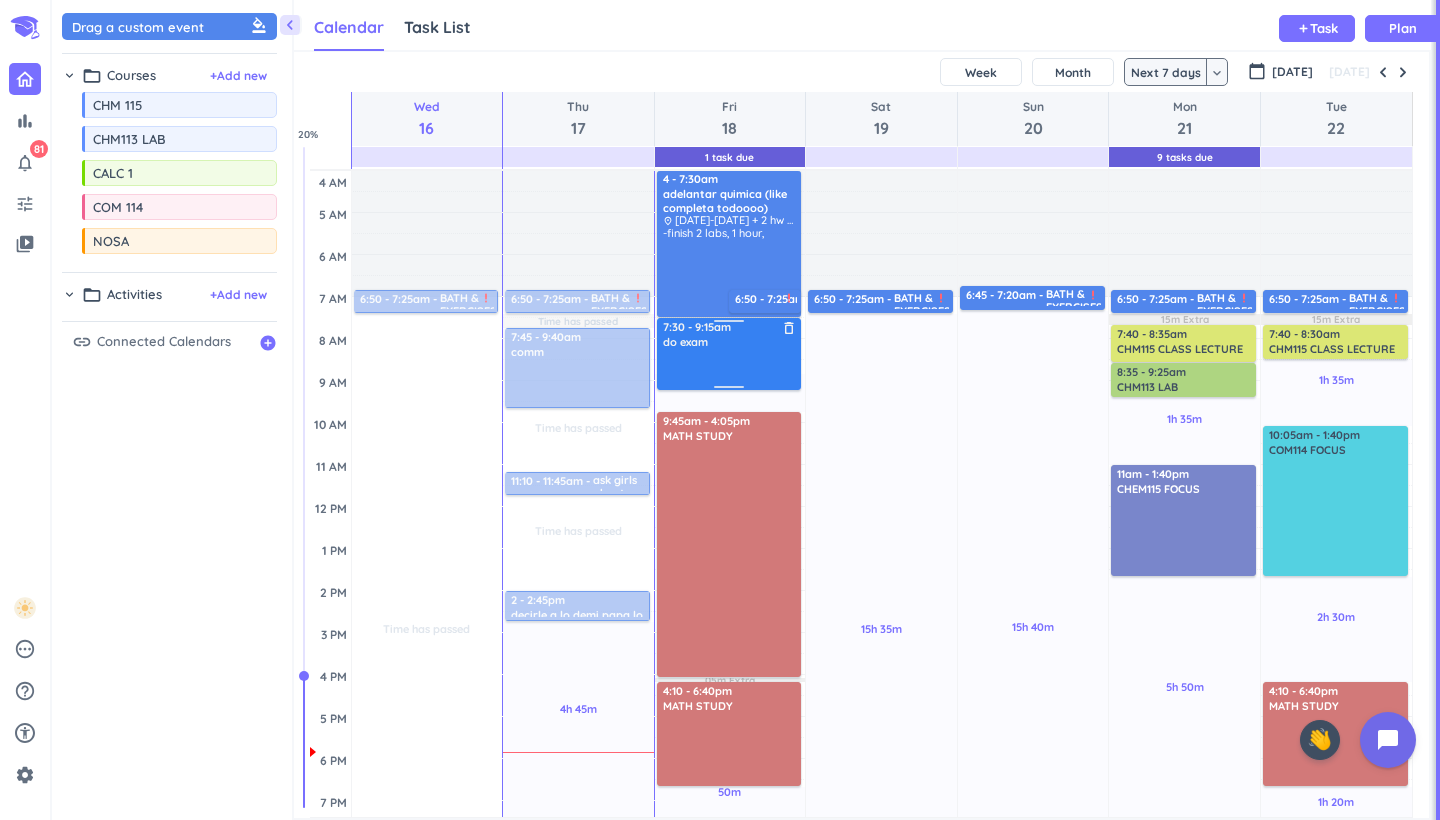 drag, startPoint x: 727, startPoint y: 373, endPoint x: 725, endPoint y: 389, distance: 16.124516 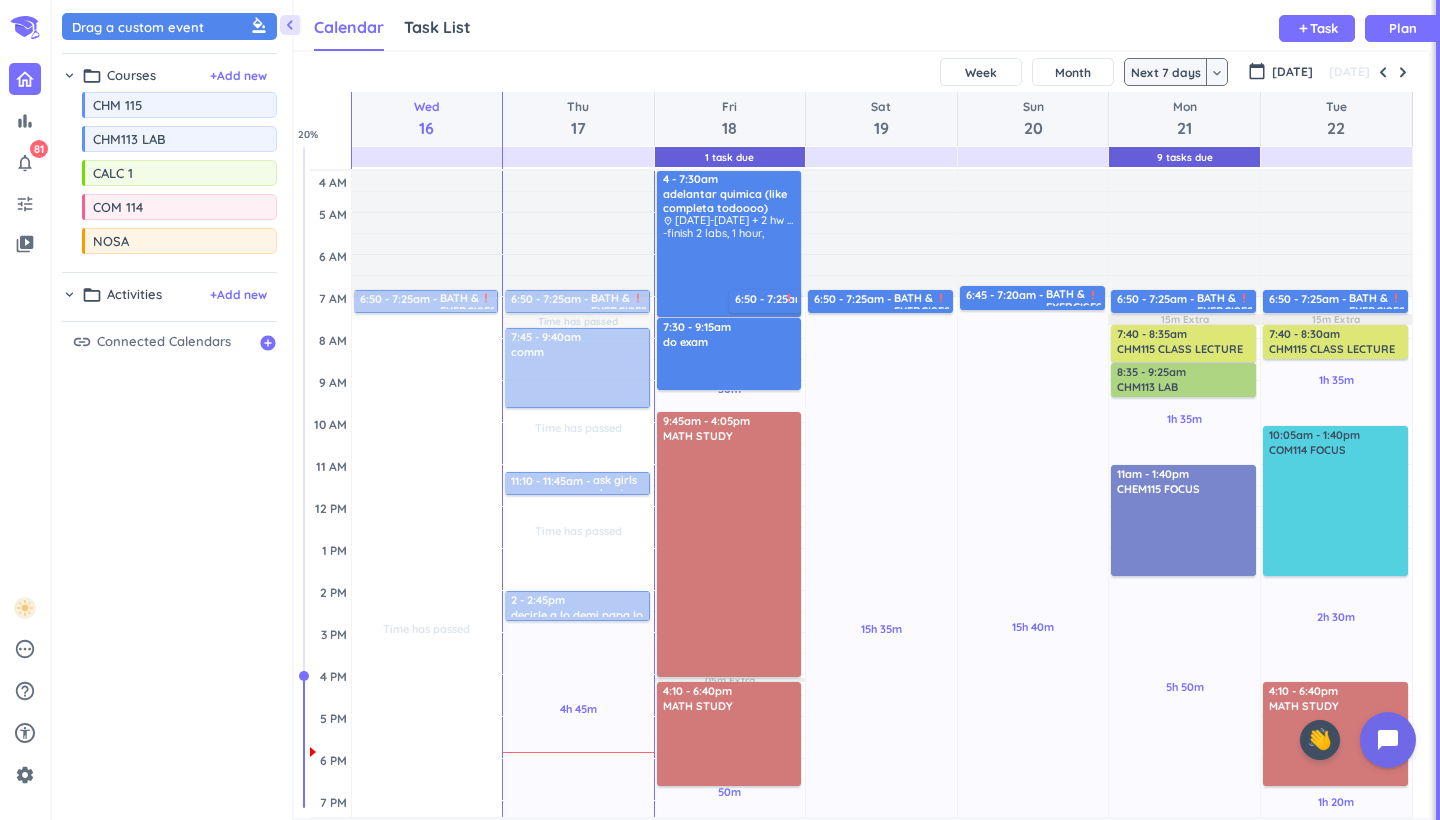 scroll, scrollTop: 299, scrollLeft: 0, axis: vertical 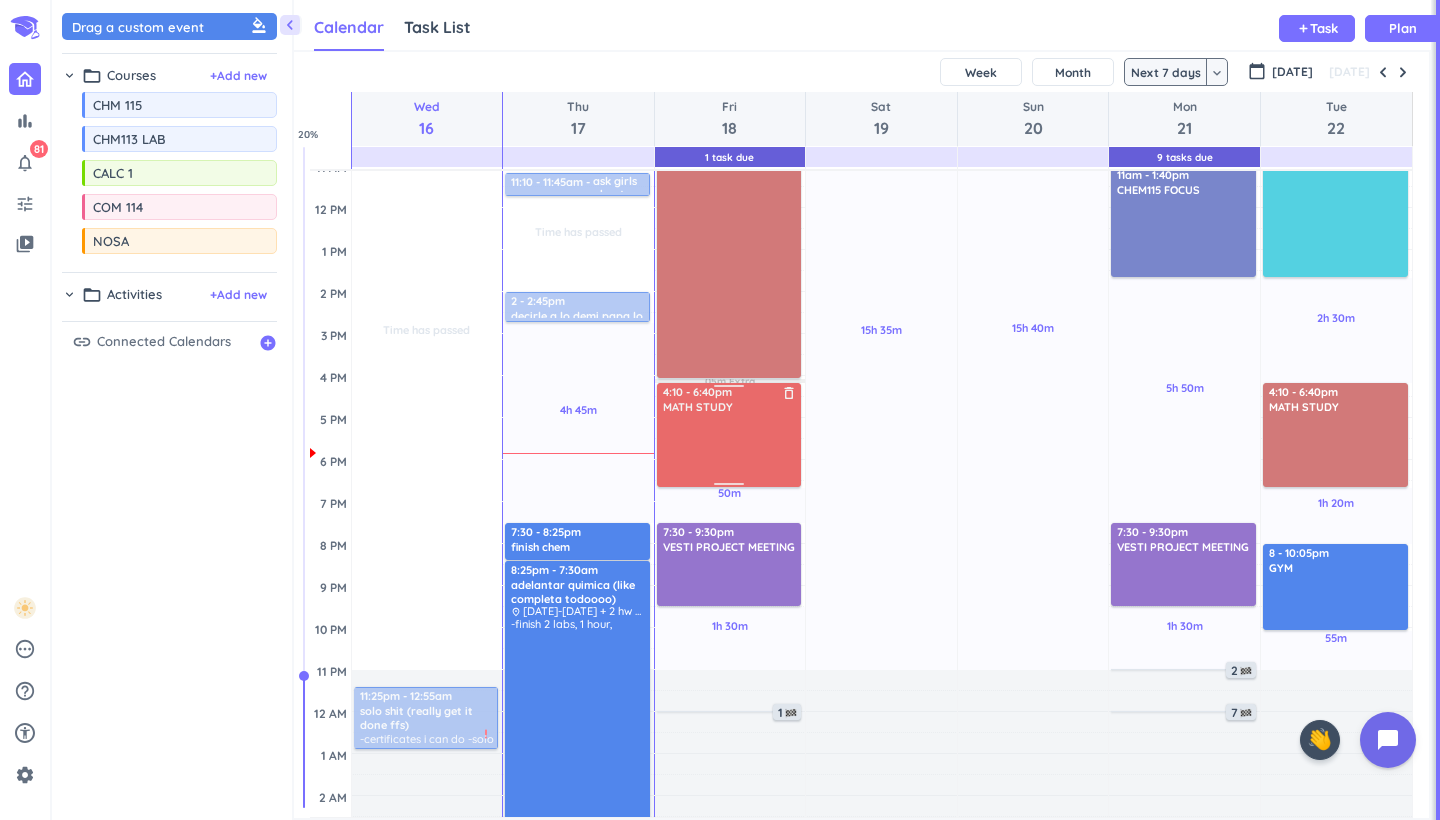 click on "delete_outline" at bounding box center (789, 393) 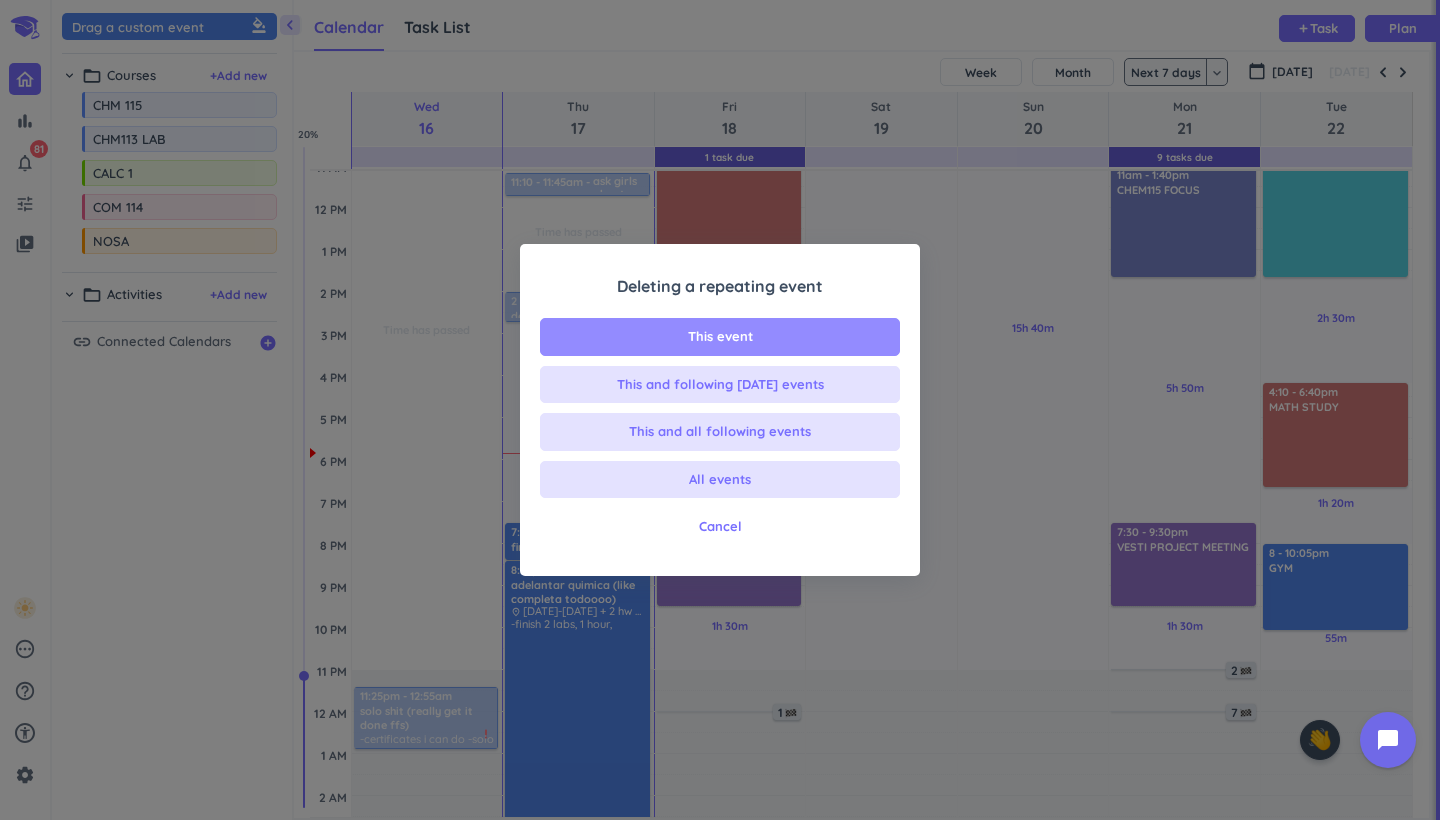 click on "This event" at bounding box center [720, 337] 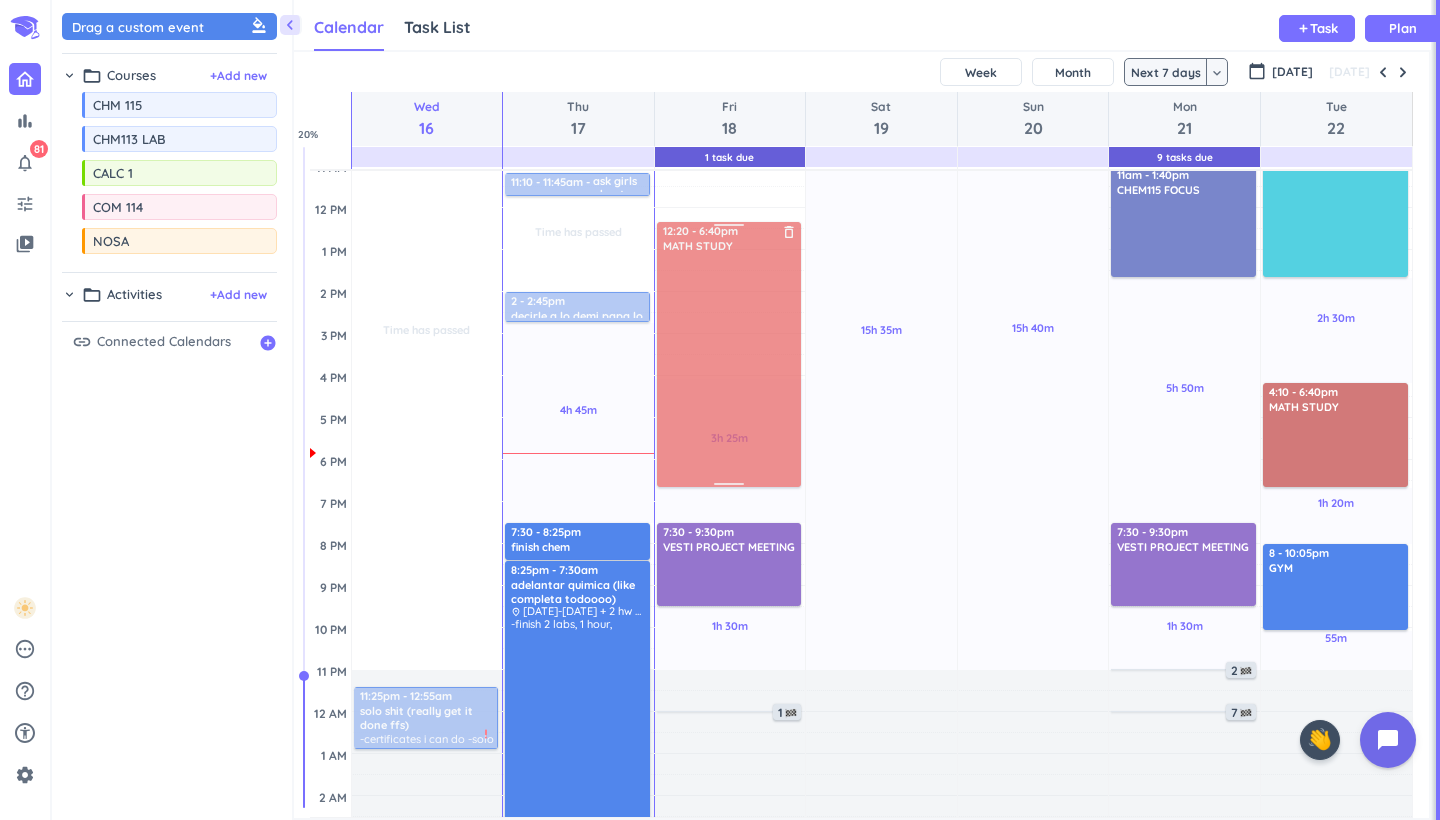 drag, startPoint x: 738, startPoint y: 344, endPoint x: 733, endPoint y: 449, distance: 105.11898 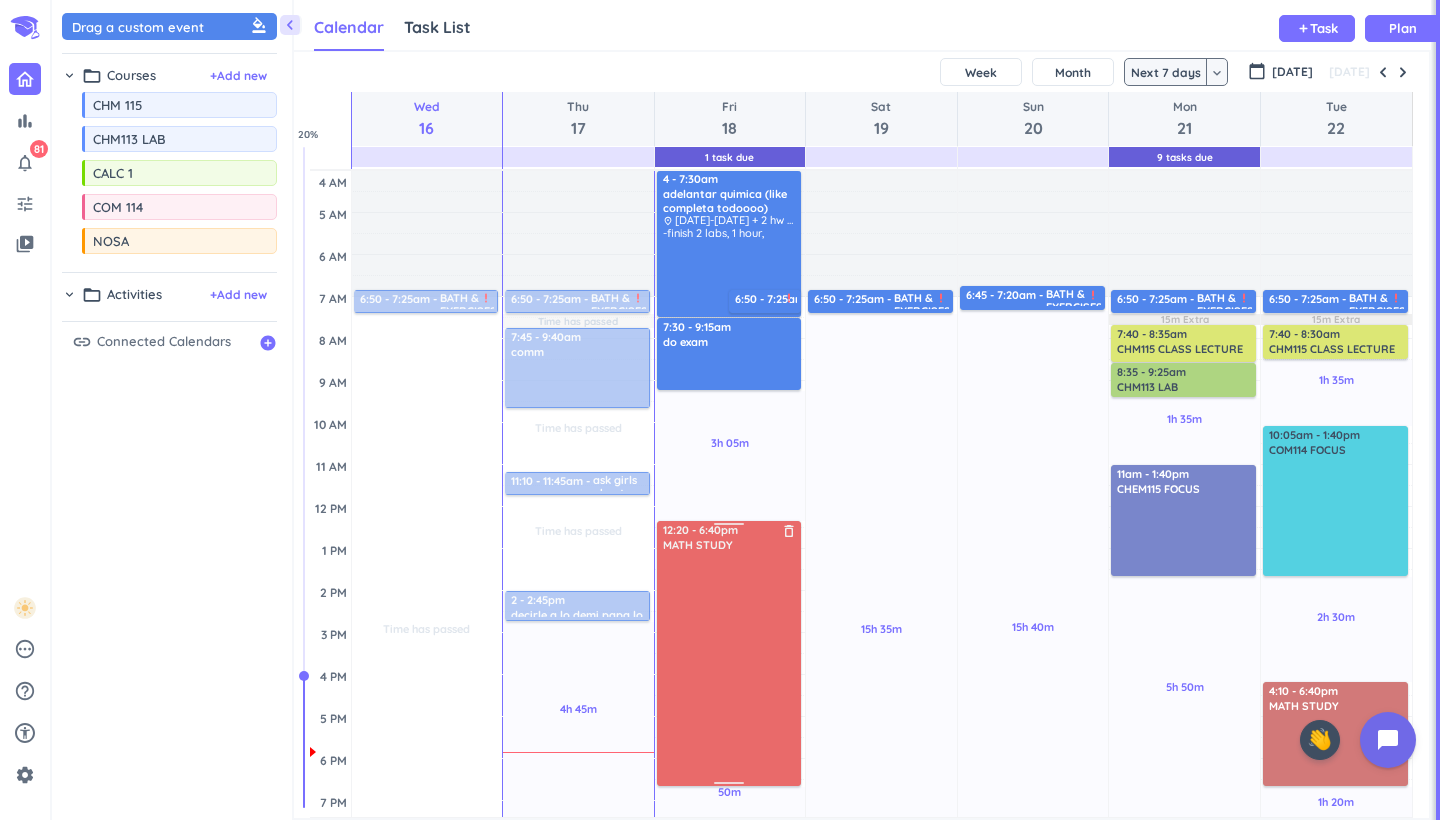 scroll, scrollTop: 0, scrollLeft: 0, axis: both 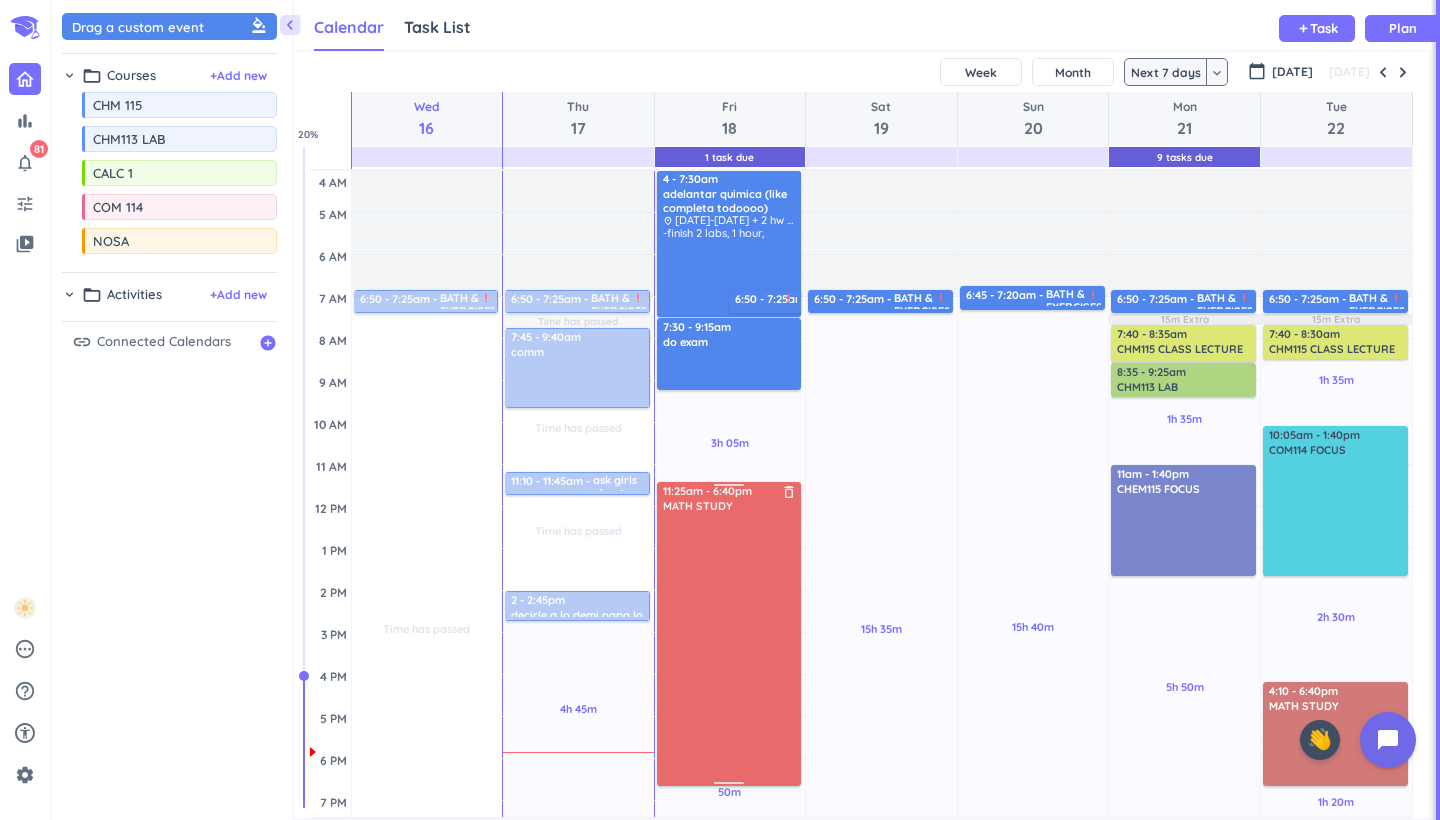 drag, startPoint x: 721, startPoint y: 528, endPoint x: 710, endPoint y: 493, distance: 36.687874 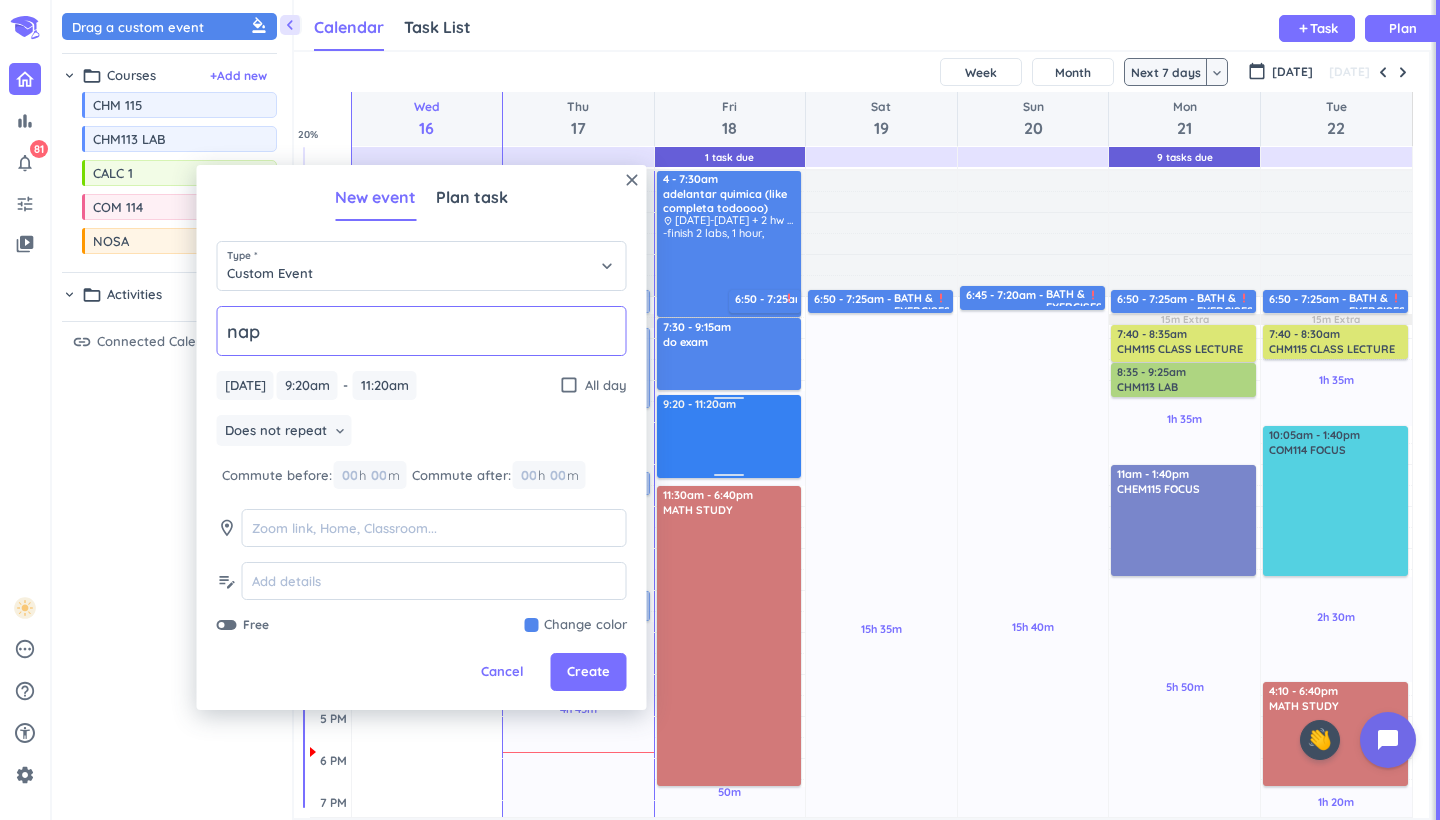 type on "nap" 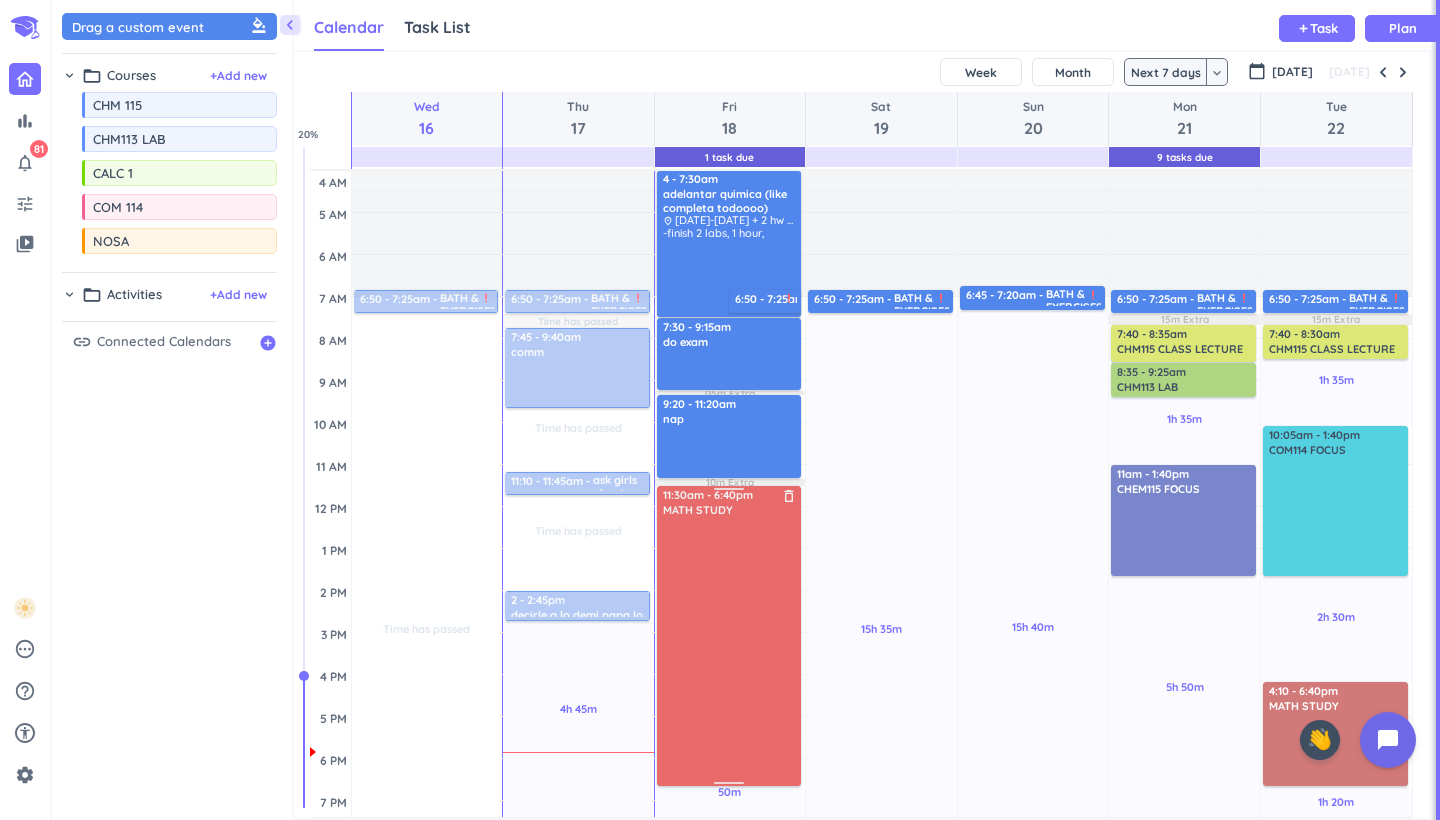 click at bounding box center [730, 650] 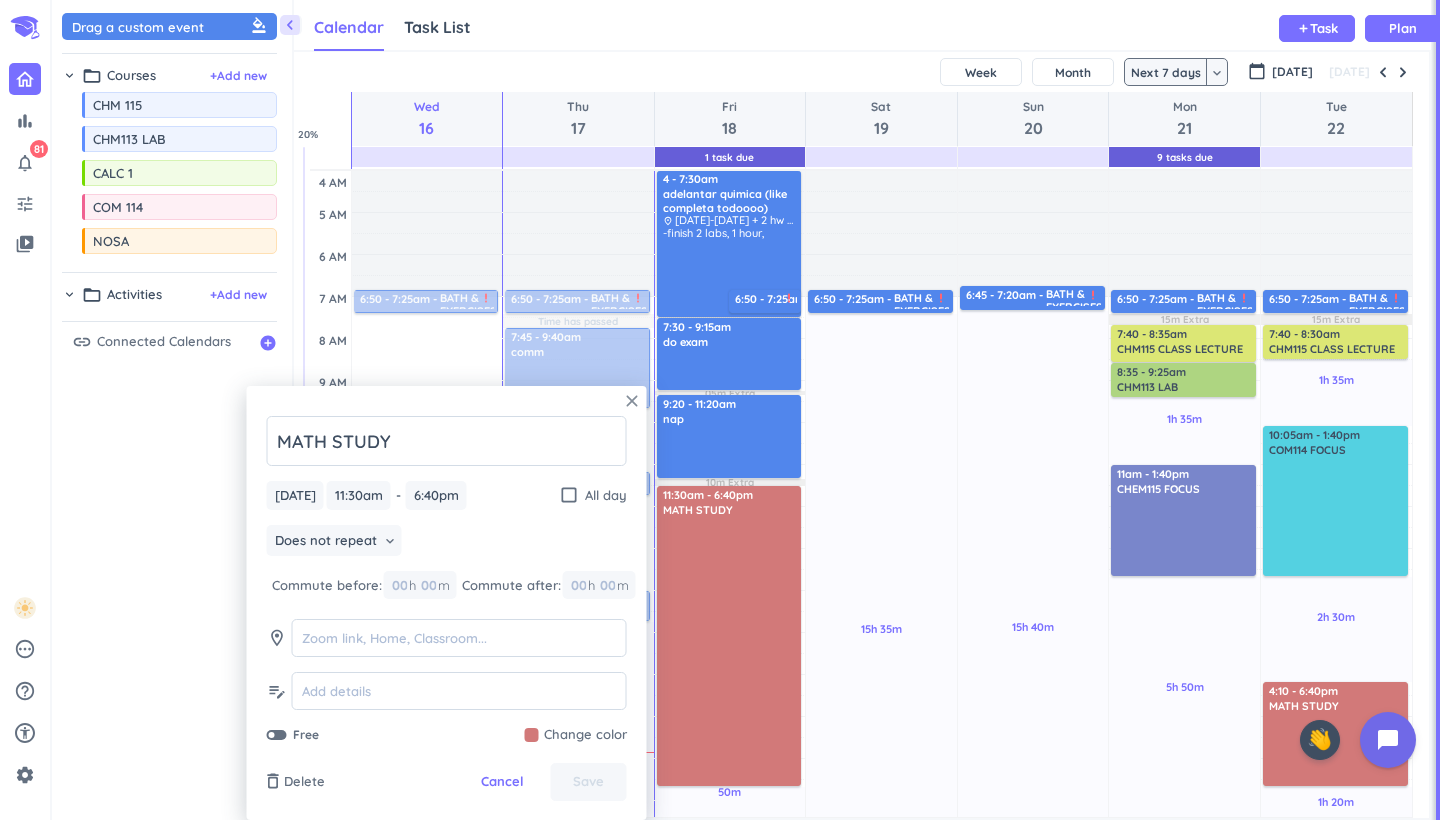 click on "close" at bounding box center [632, 401] 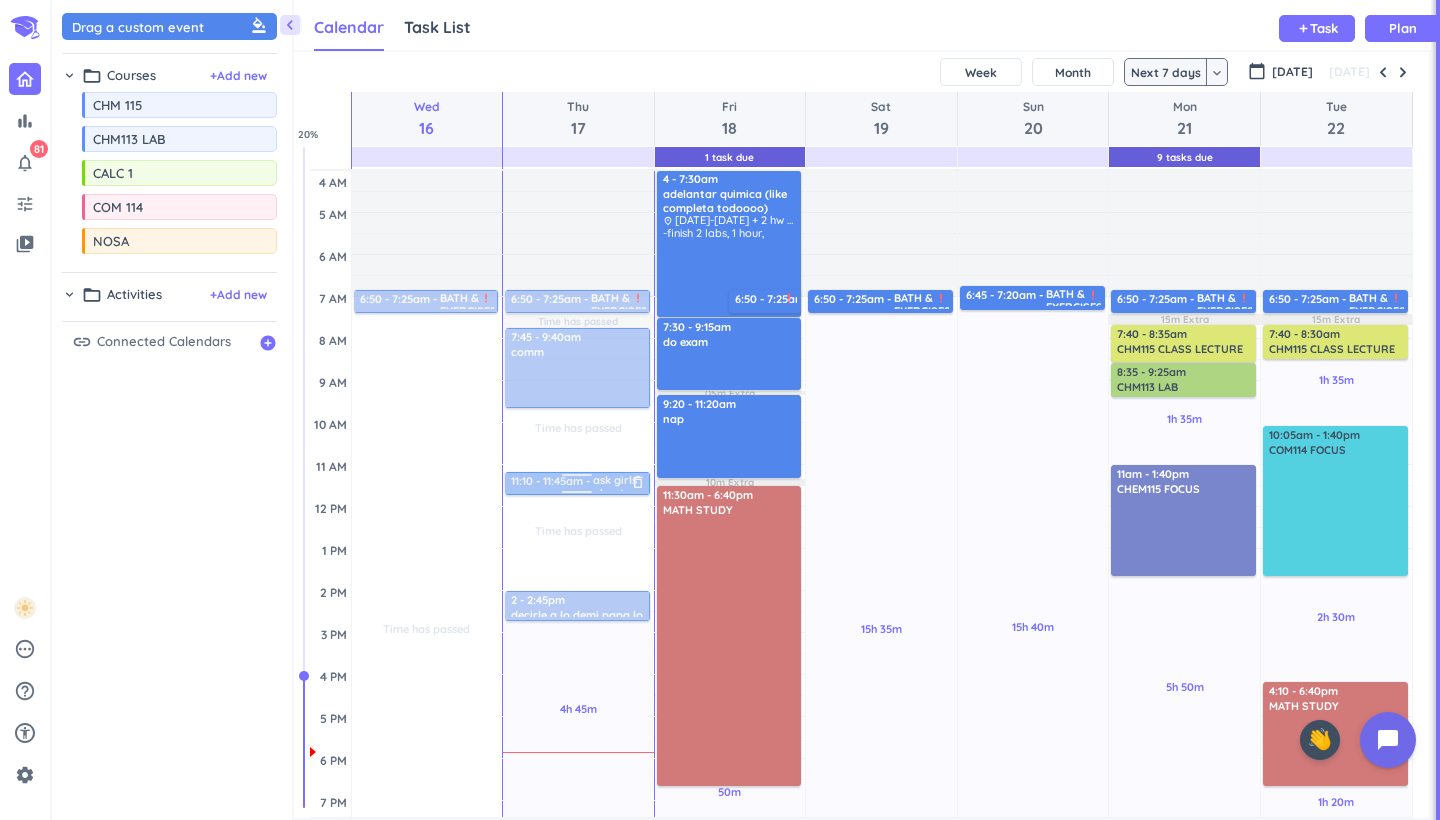 scroll, scrollTop: 33, scrollLeft: 0, axis: vertical 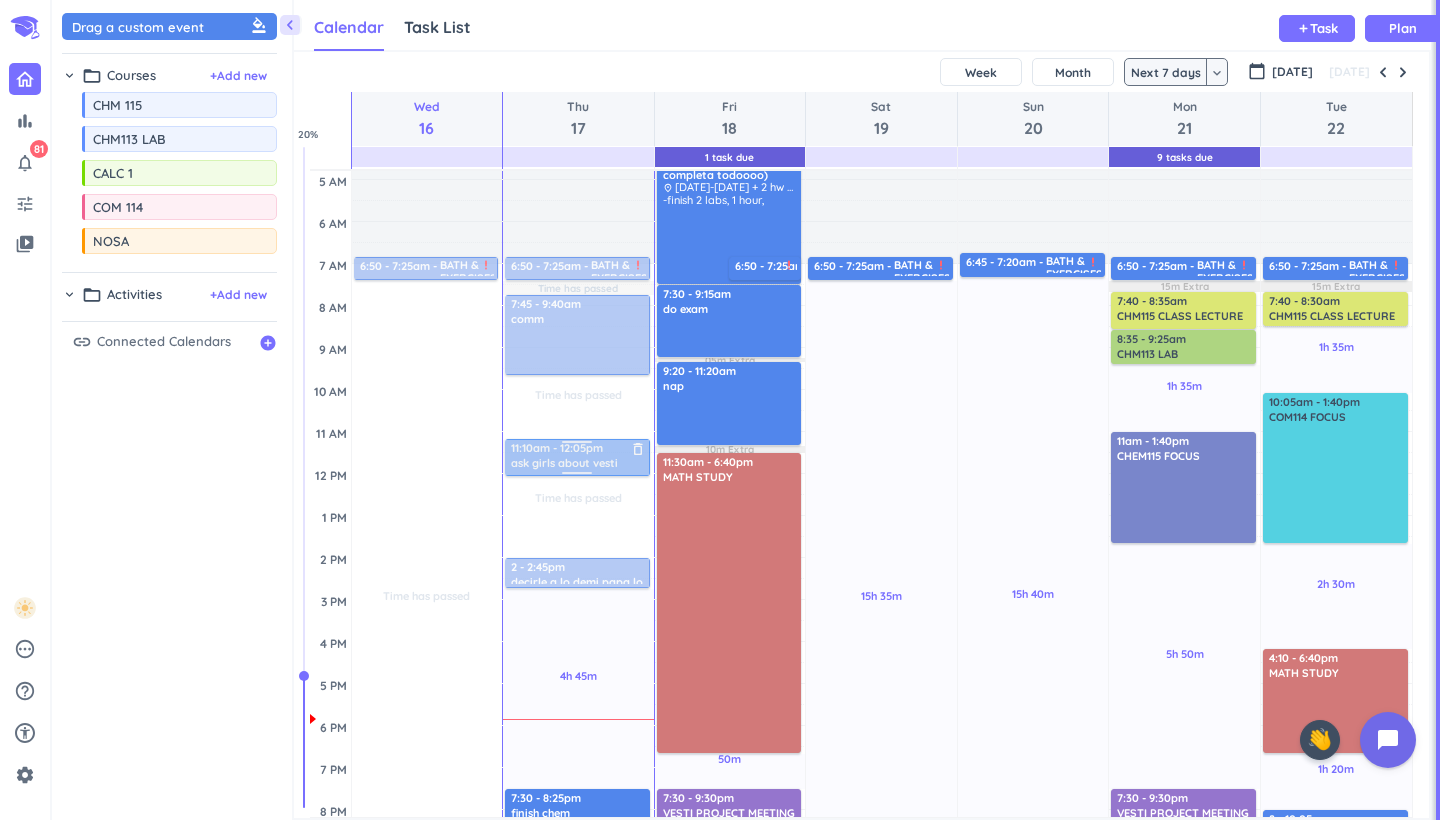 drag, startPoint x: 619, startPoint y: 458, endPoint x: 633, endPoint y: 472, distance: 19.79899 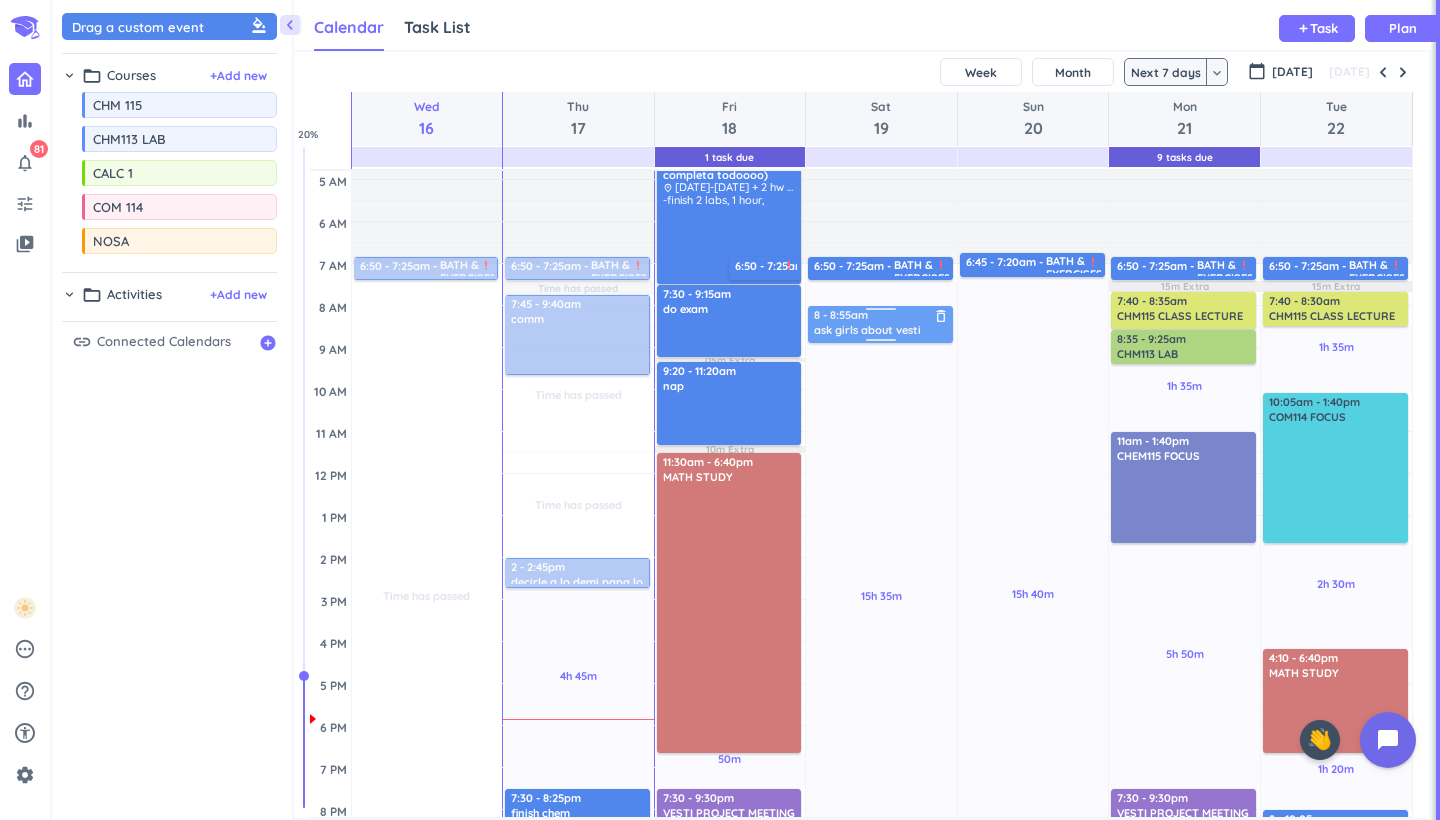 drag, startPoint x: 699, startPoint y: 404, endPoint x: 880, endPoint y: 322, distance: 198.70833 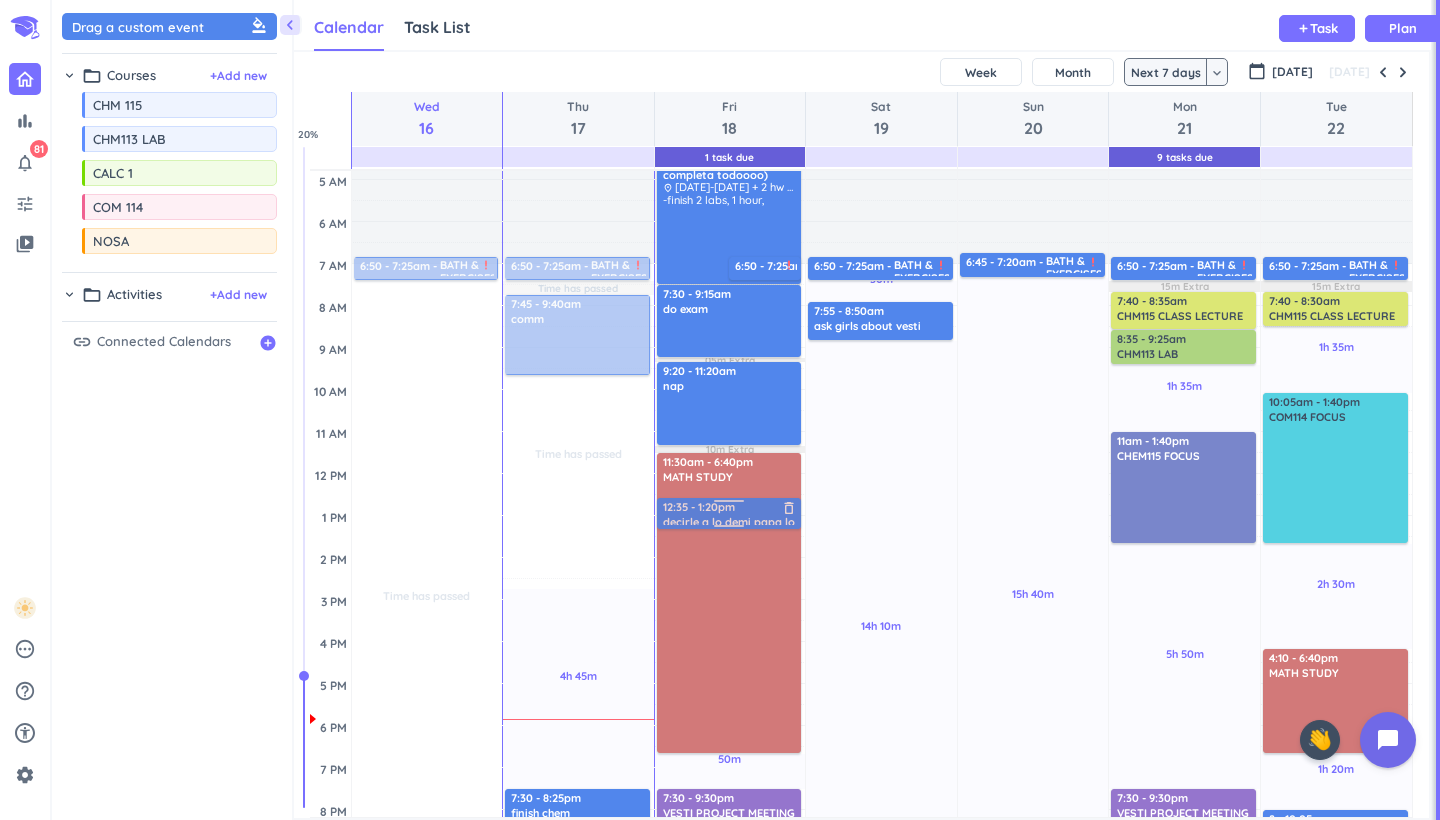 drag, startPoint x: 612, startPoint y: 579, endPoint x: 751, endPoint y: 528, distance: 148.06079 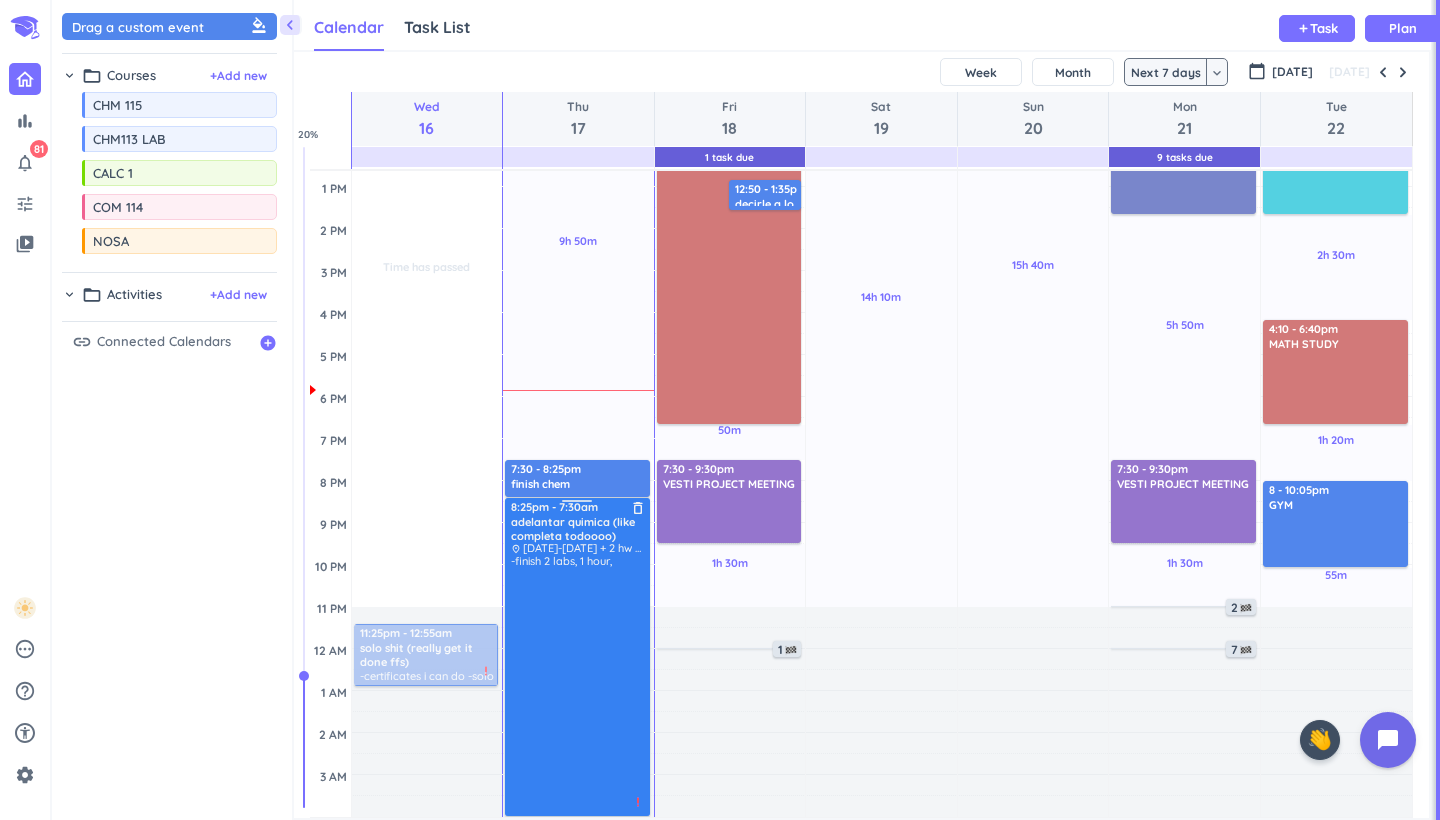 scroll, scrollTop: 362, scrollLeft: 0, axis: vertical 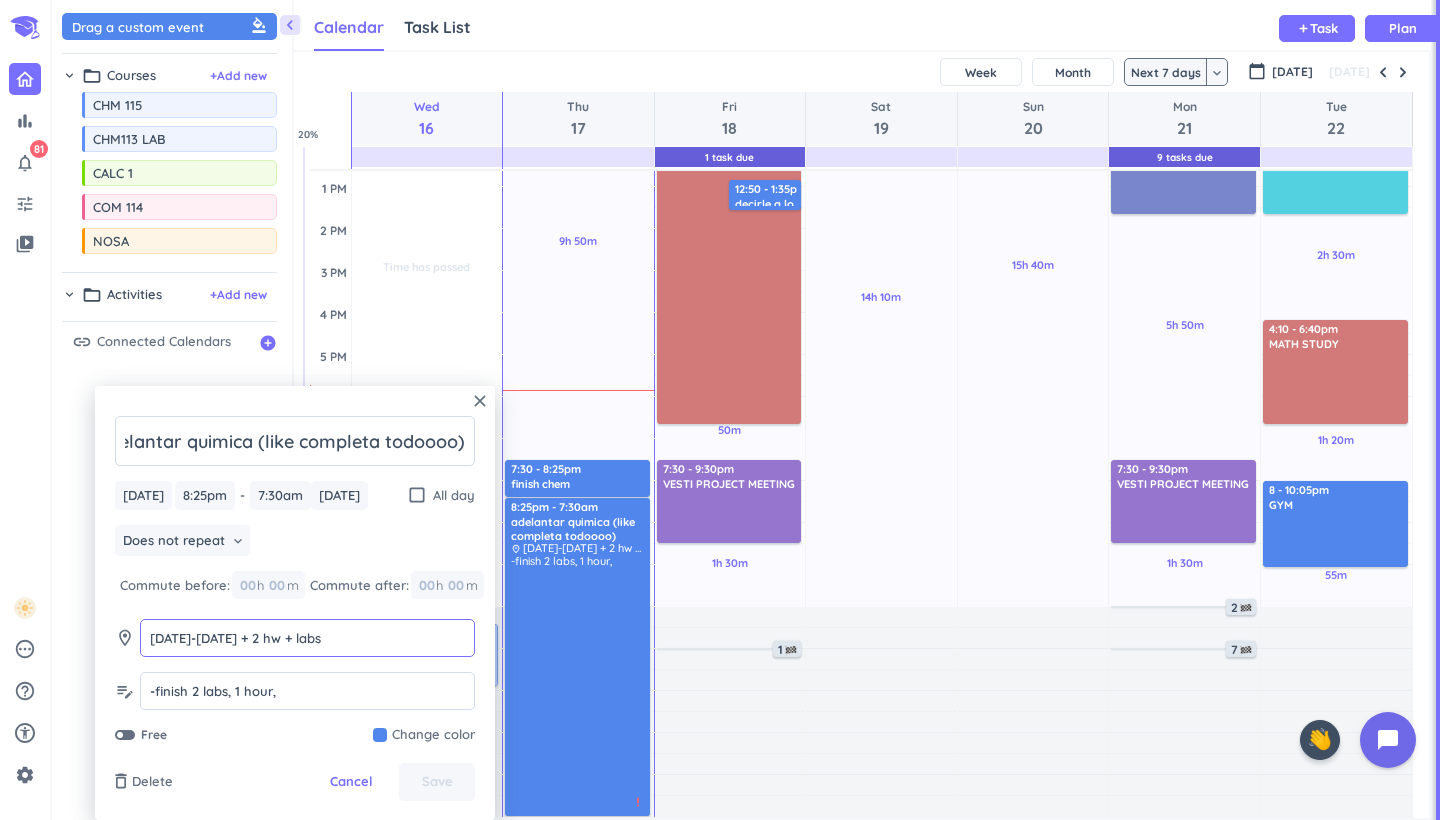click on "[DATE]-[DATE] + 2 hw + labs" at bounding box center [307, 656] 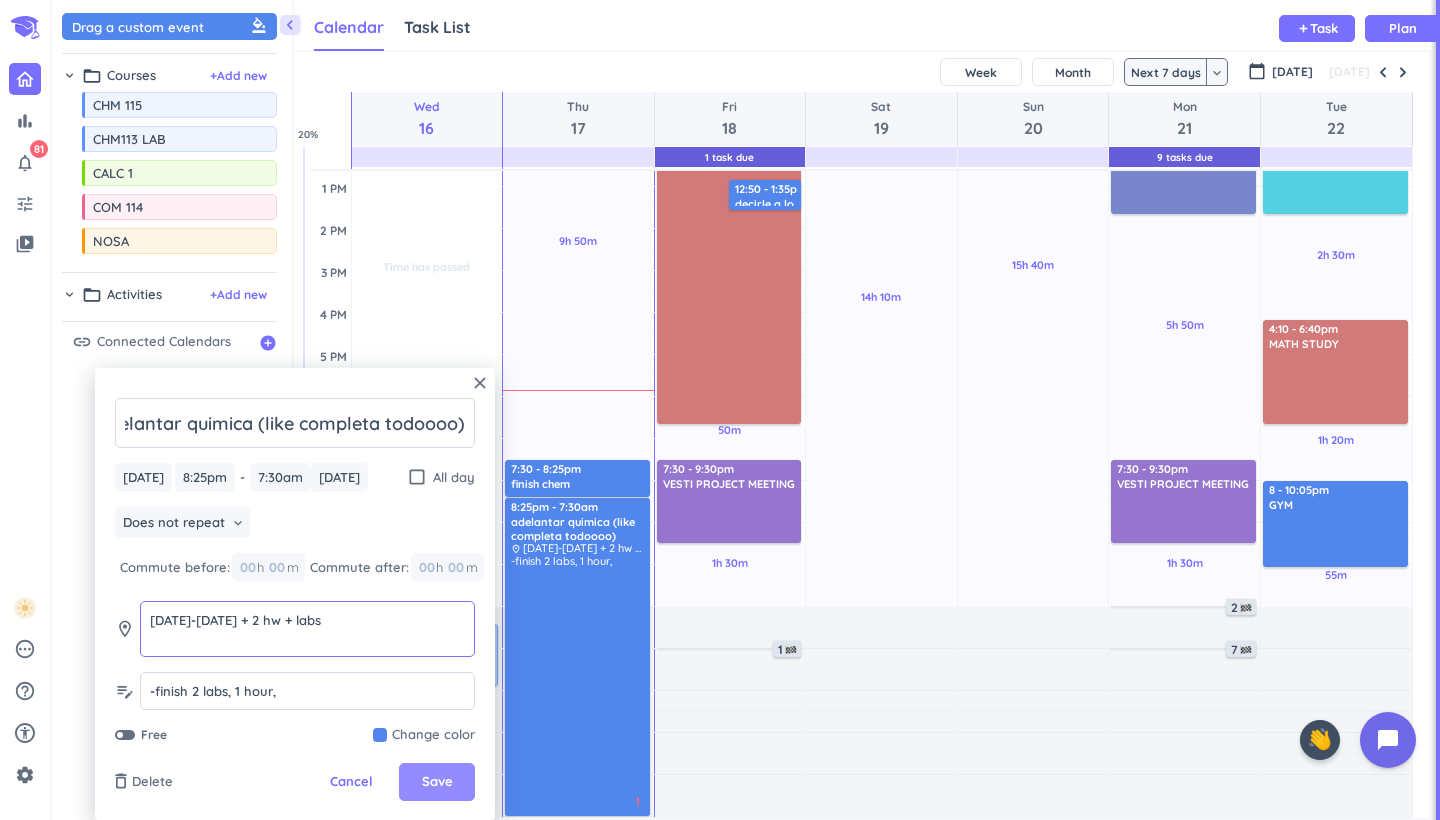type on "[DATE]-[DATE] + 2 hw + labs" 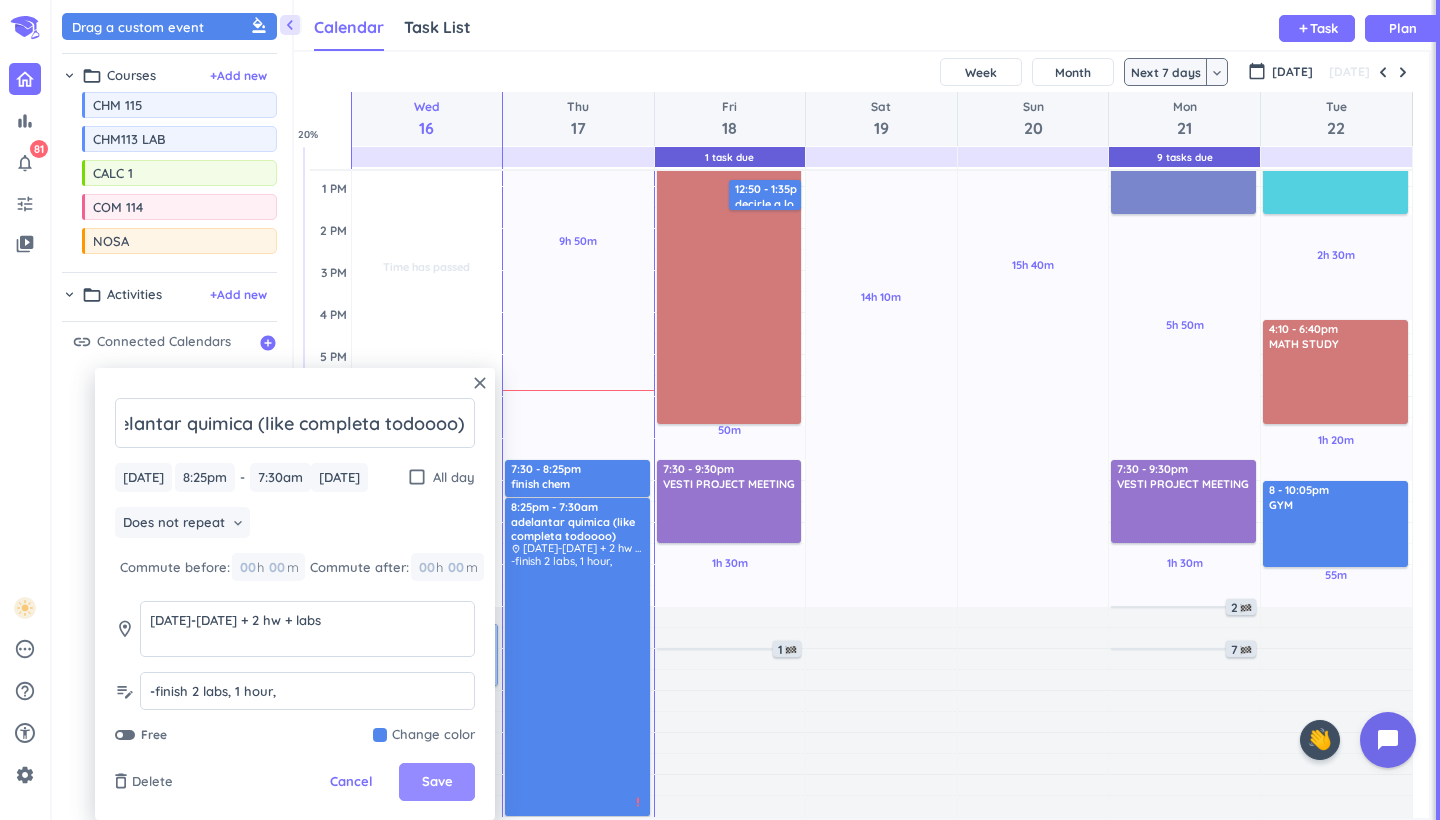 click on "Save" at bounding box center (437, 782) 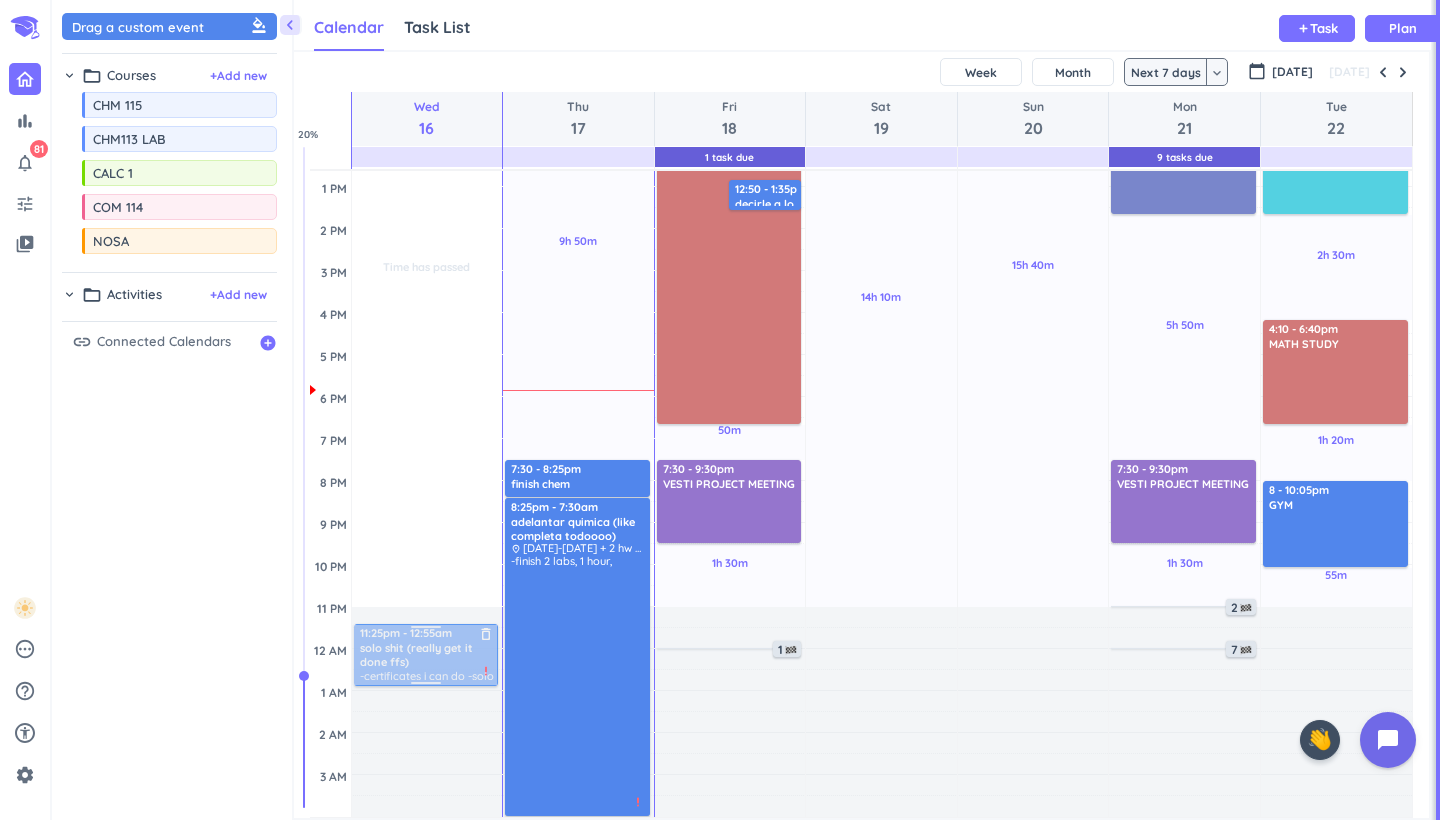 click at bounding box center [425, 655] 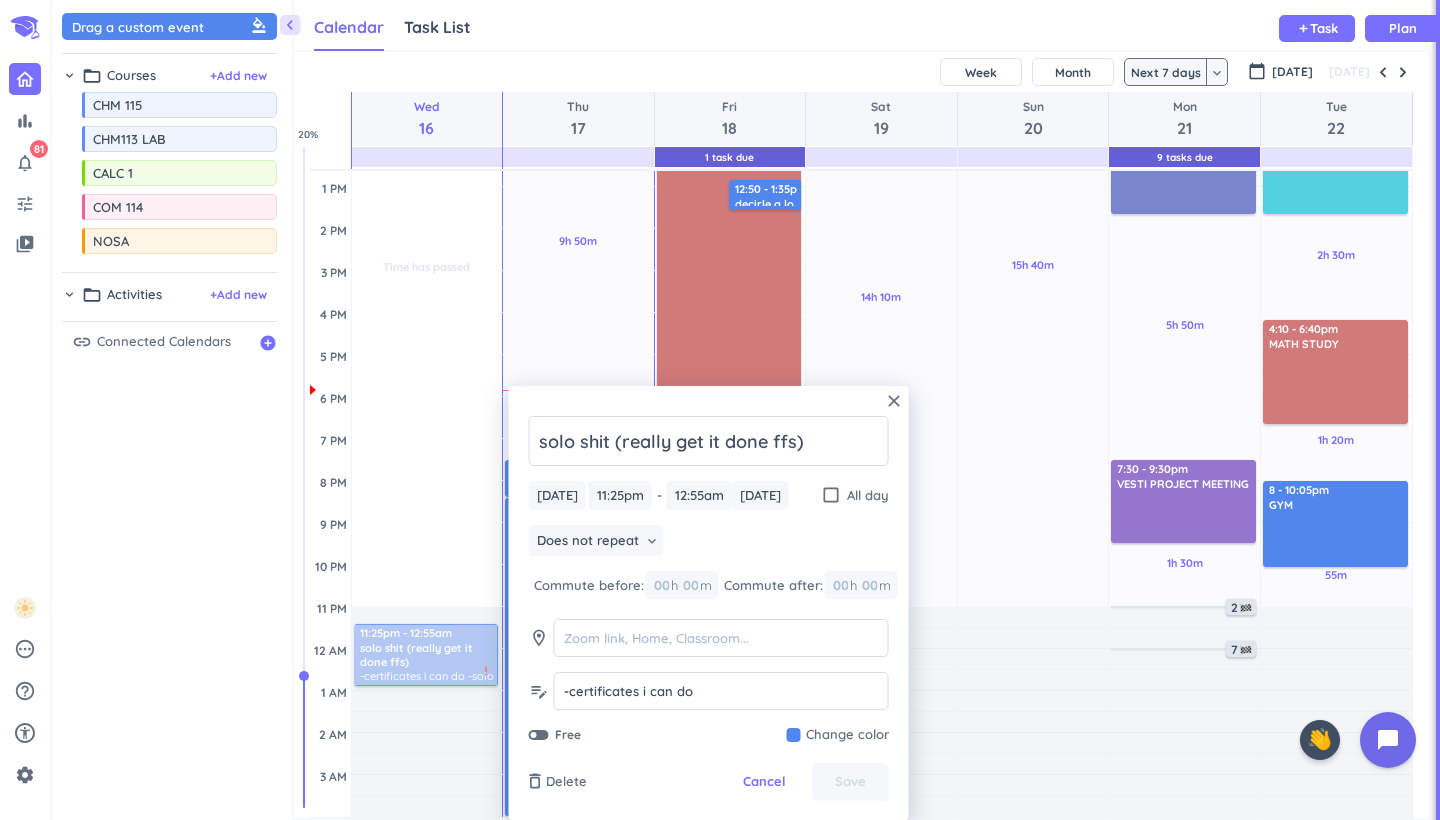 click on "Commute before:" at bounding box center [589, 586] 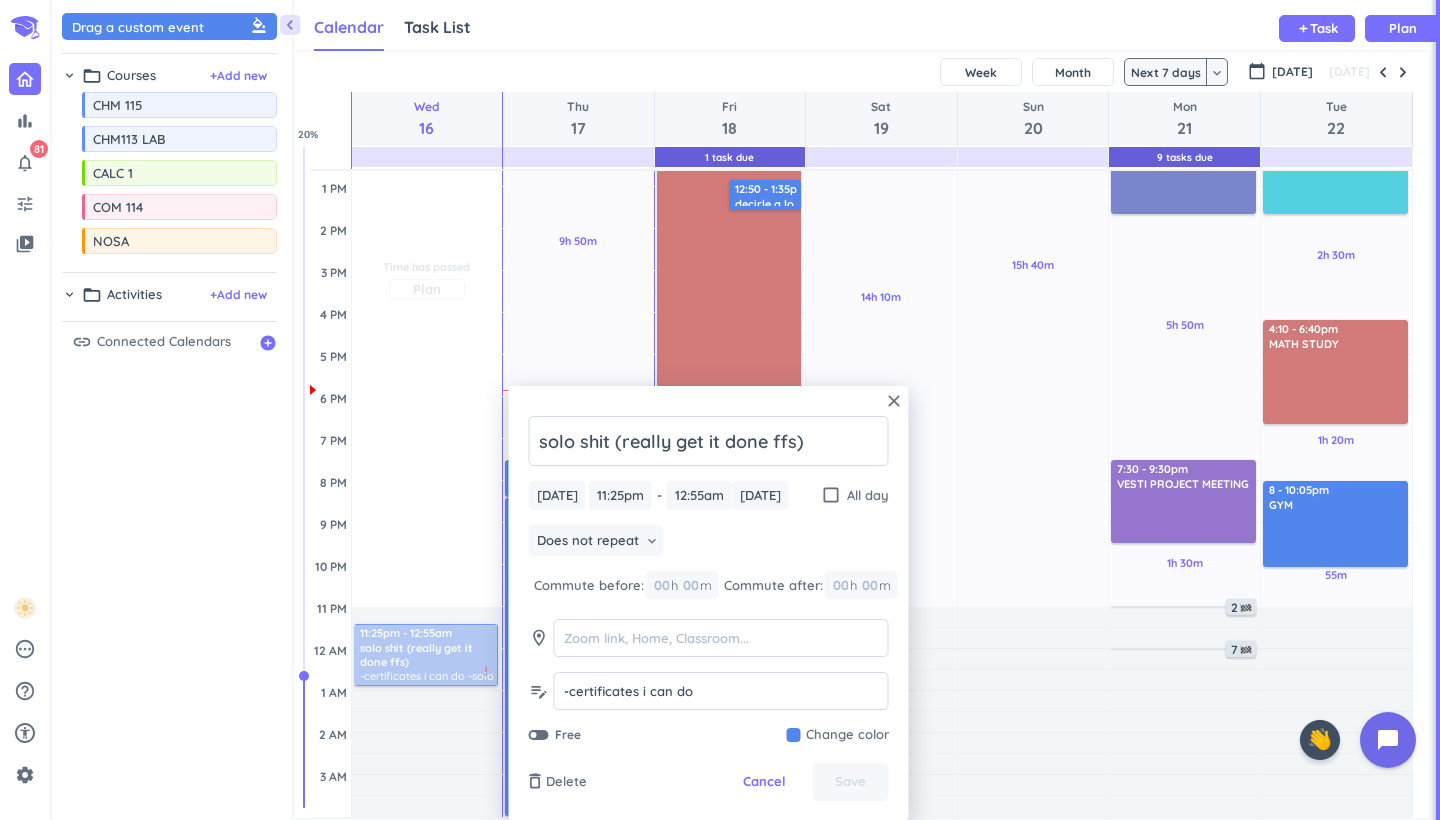 click on "Time has passed Past due Plan" at bounding box center [427, 279] 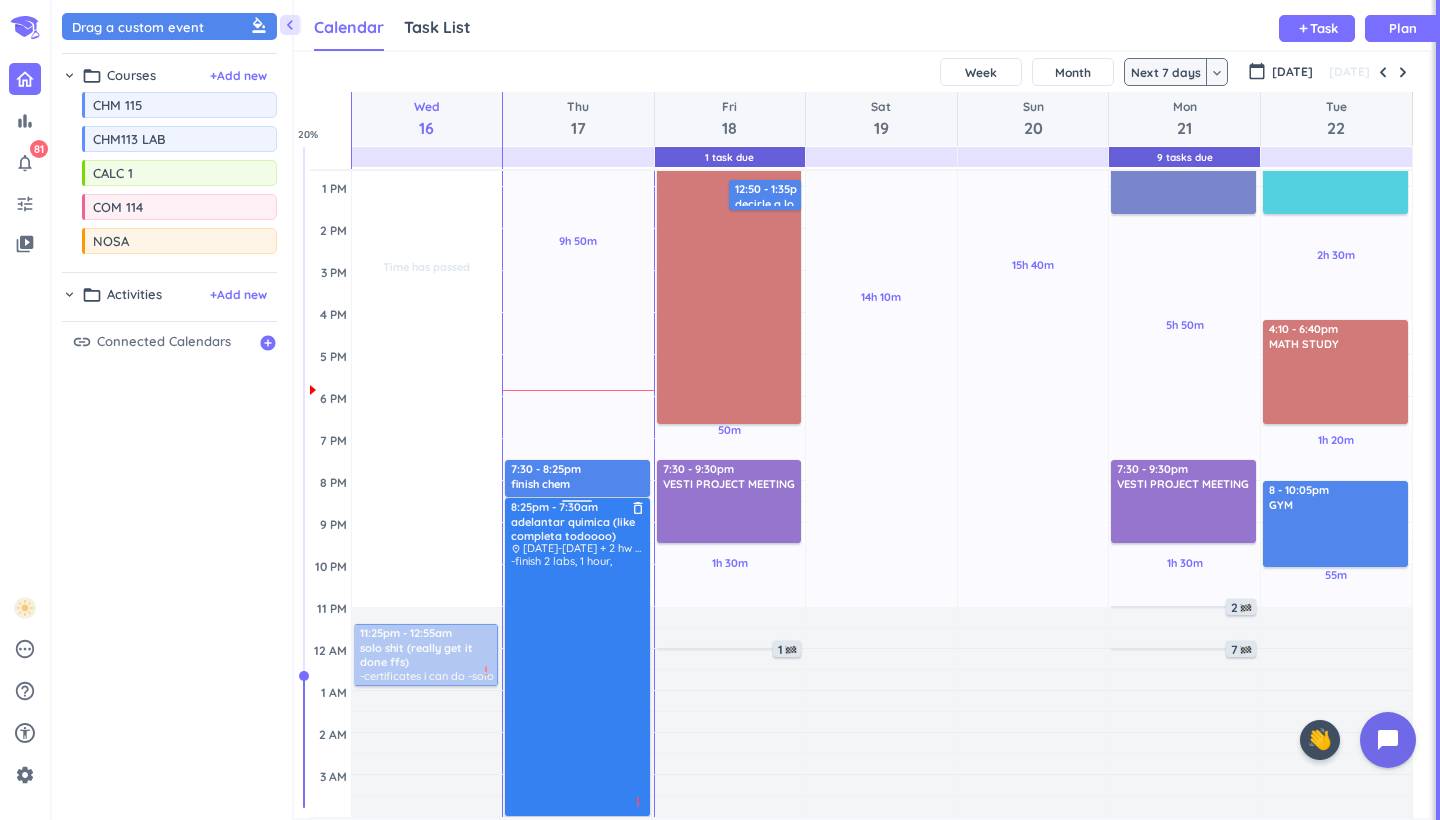 click on "adelantar quimica (like completa todoooo)" at bounding box center [578, 529] 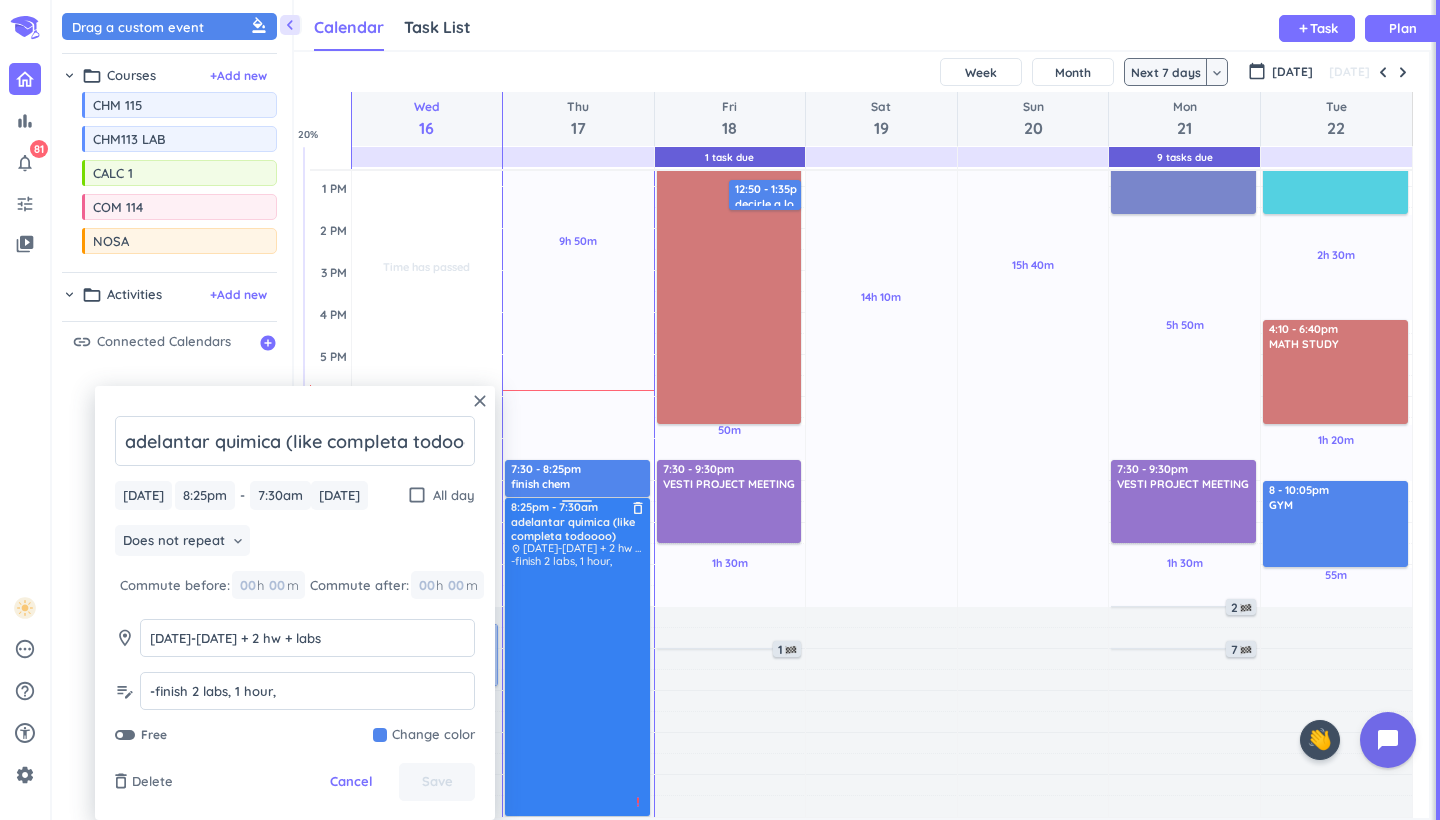 scroll, scrollTop: 0, scrollLeft: 30, axis: horizontal 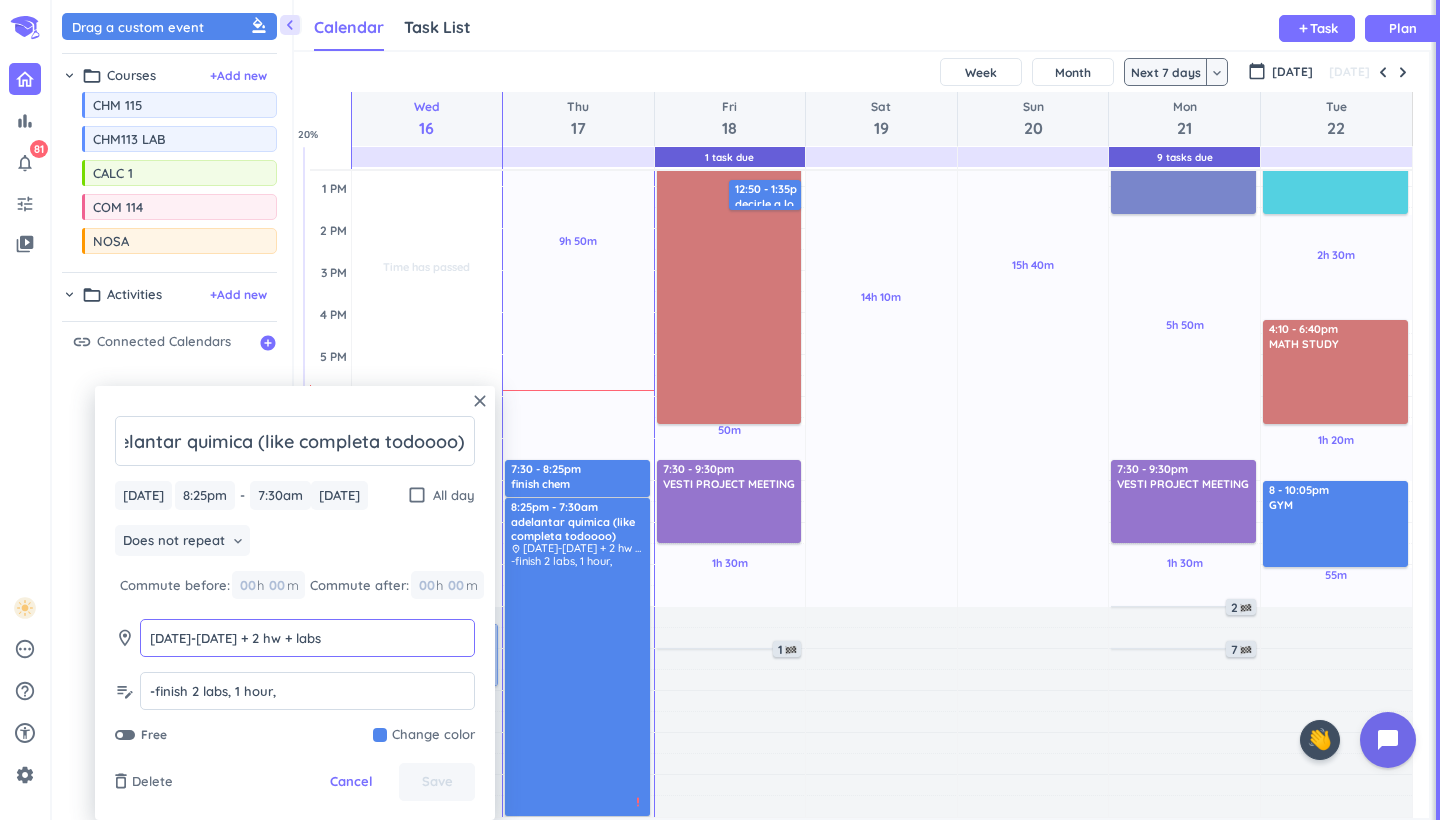 click on "[DATE]-[DATE] + 2 hw + labs" at bounding box center (307, 656) 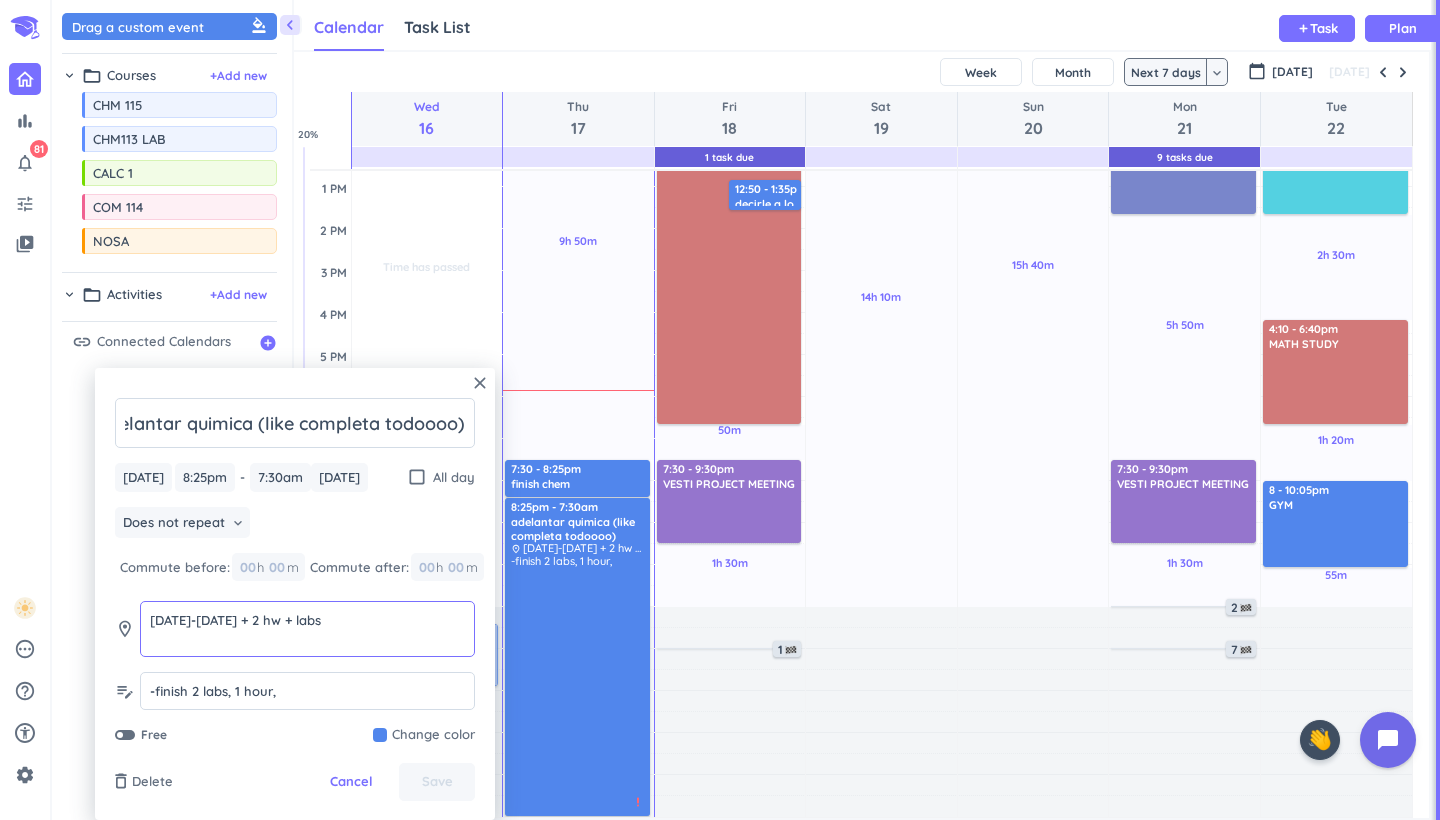 drag, startPoint x: 285, startPoint y: 640, endPoint x: 283, endPoint y: 619, distance: 21.095022 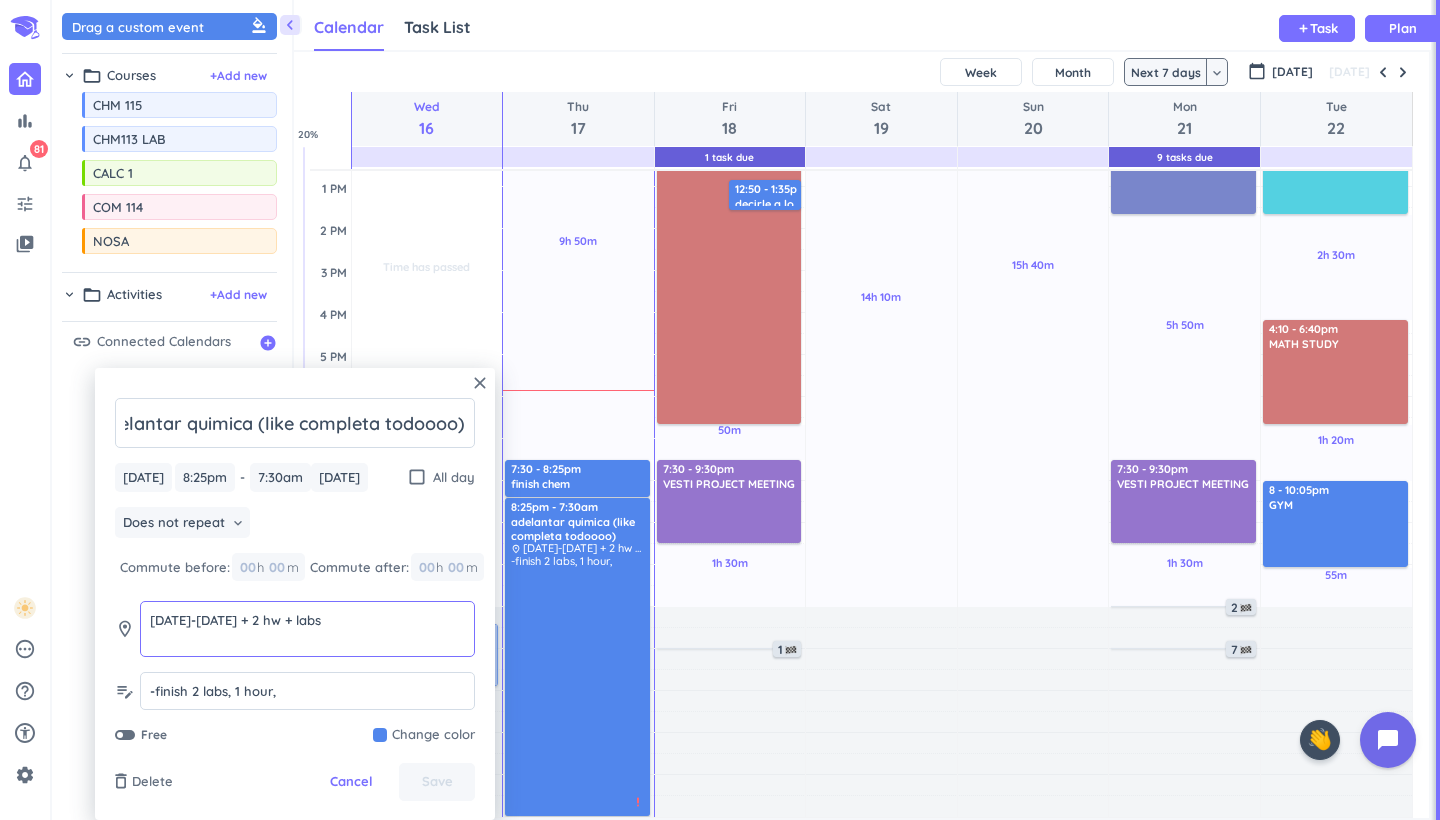 click on "[DATE]-[DATE] + 2 hw + labs" at bounding box center [307, 629] 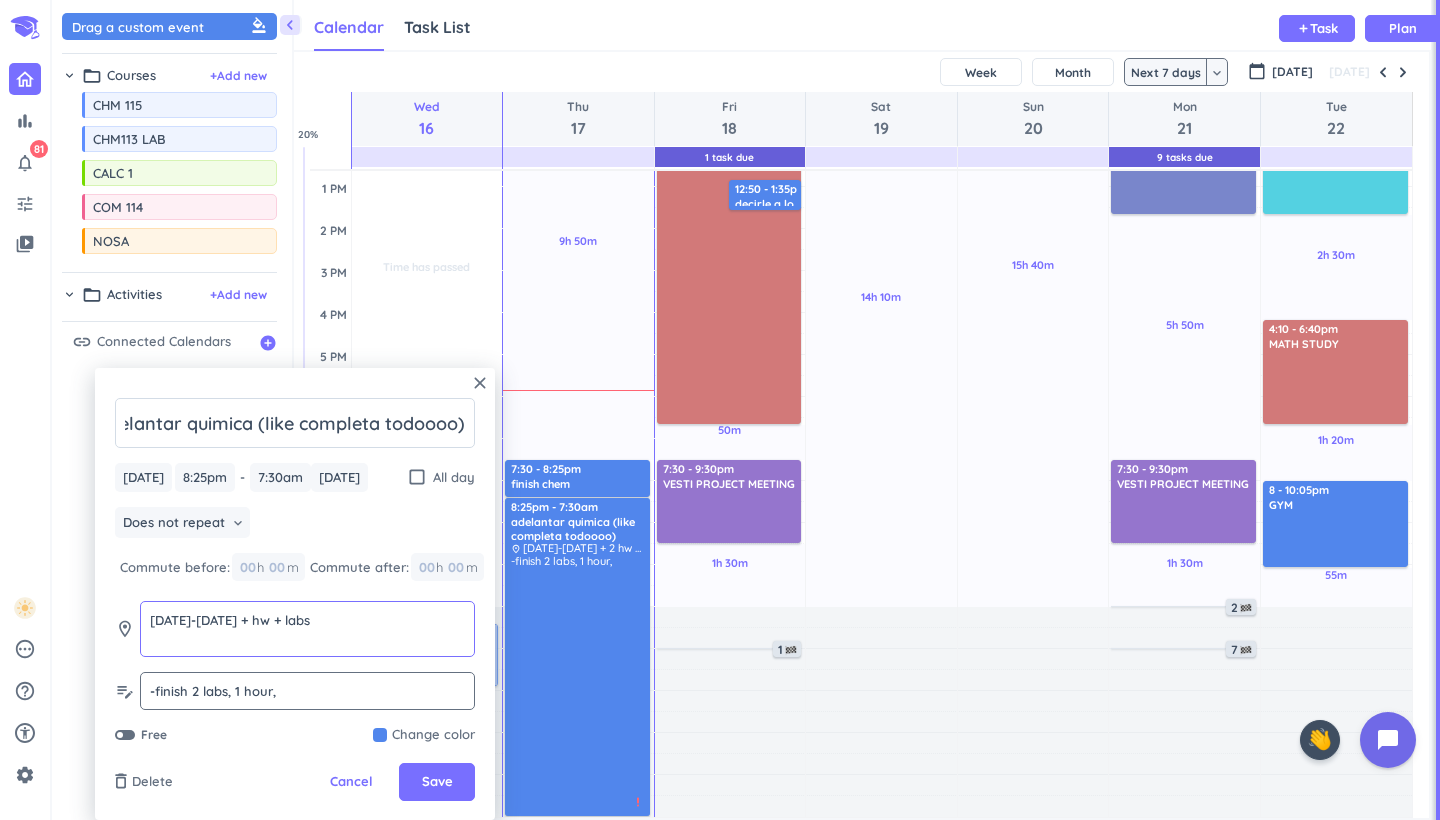 type on "[DATE]-[DATE] + hw + labs" 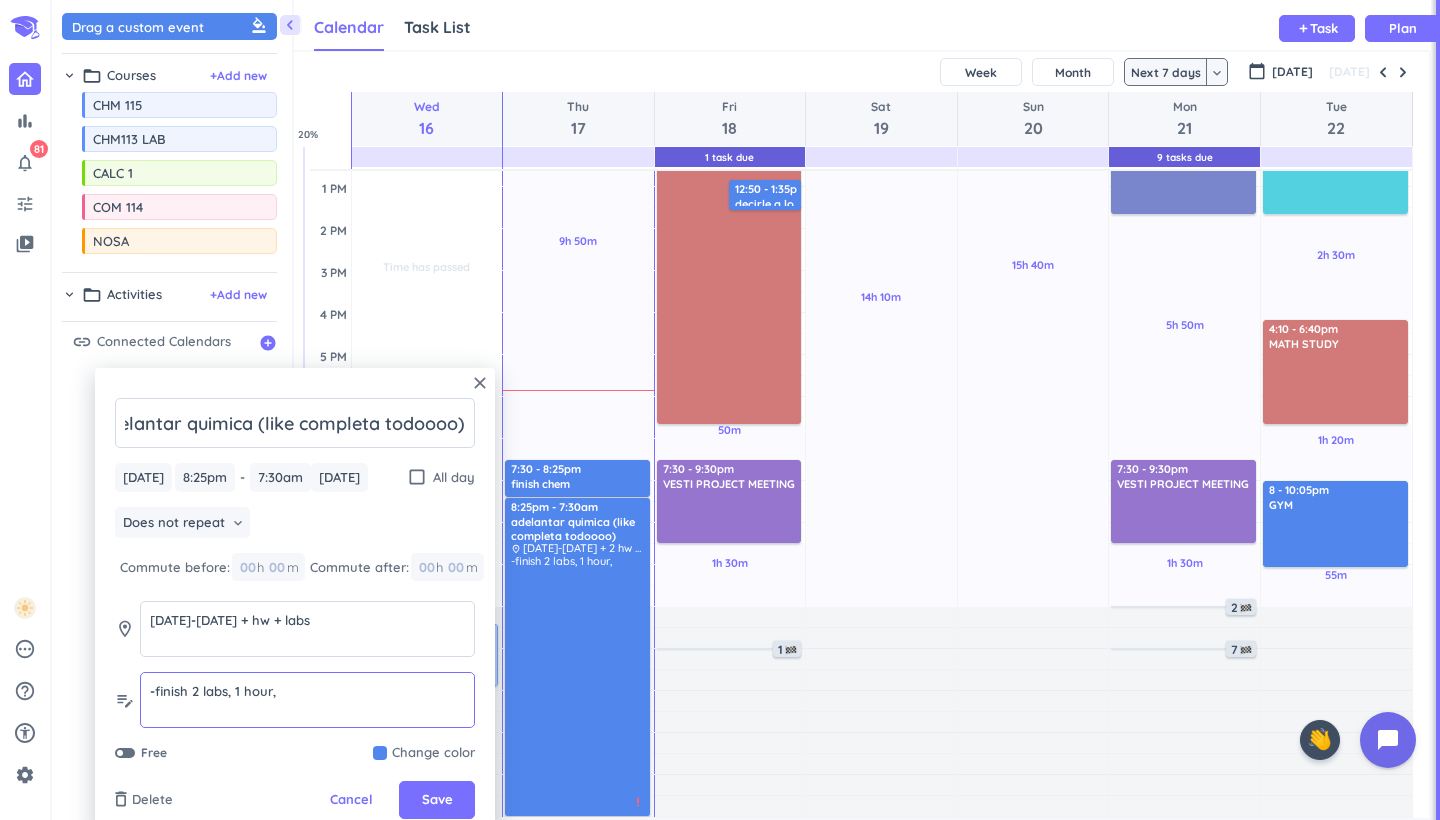 click on "-finish 2 labs, 1 hour," at bounding box center (307, 700) 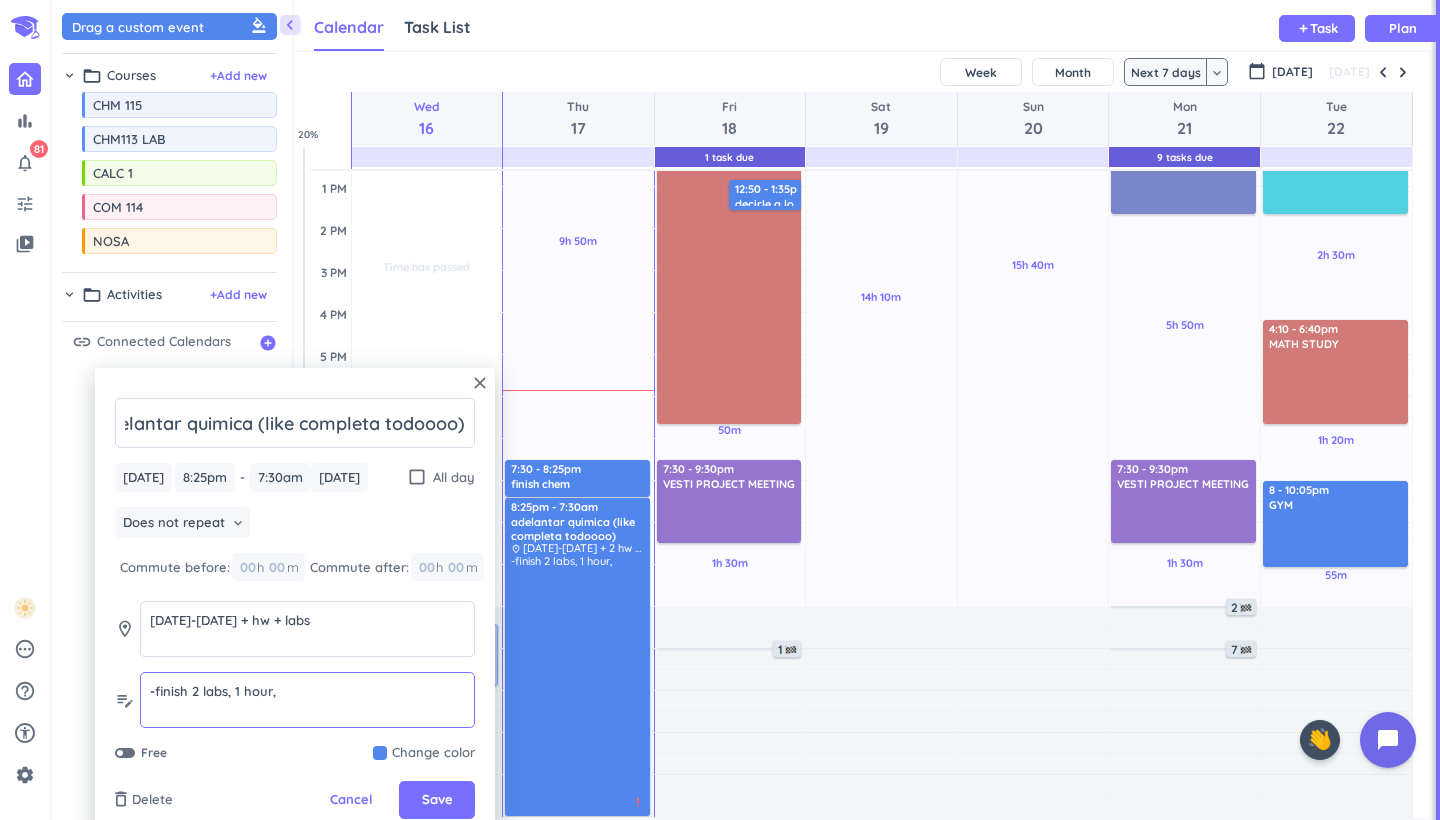 click on "-finish 2 labs, 1 hour," at bounding box center (307, 700) 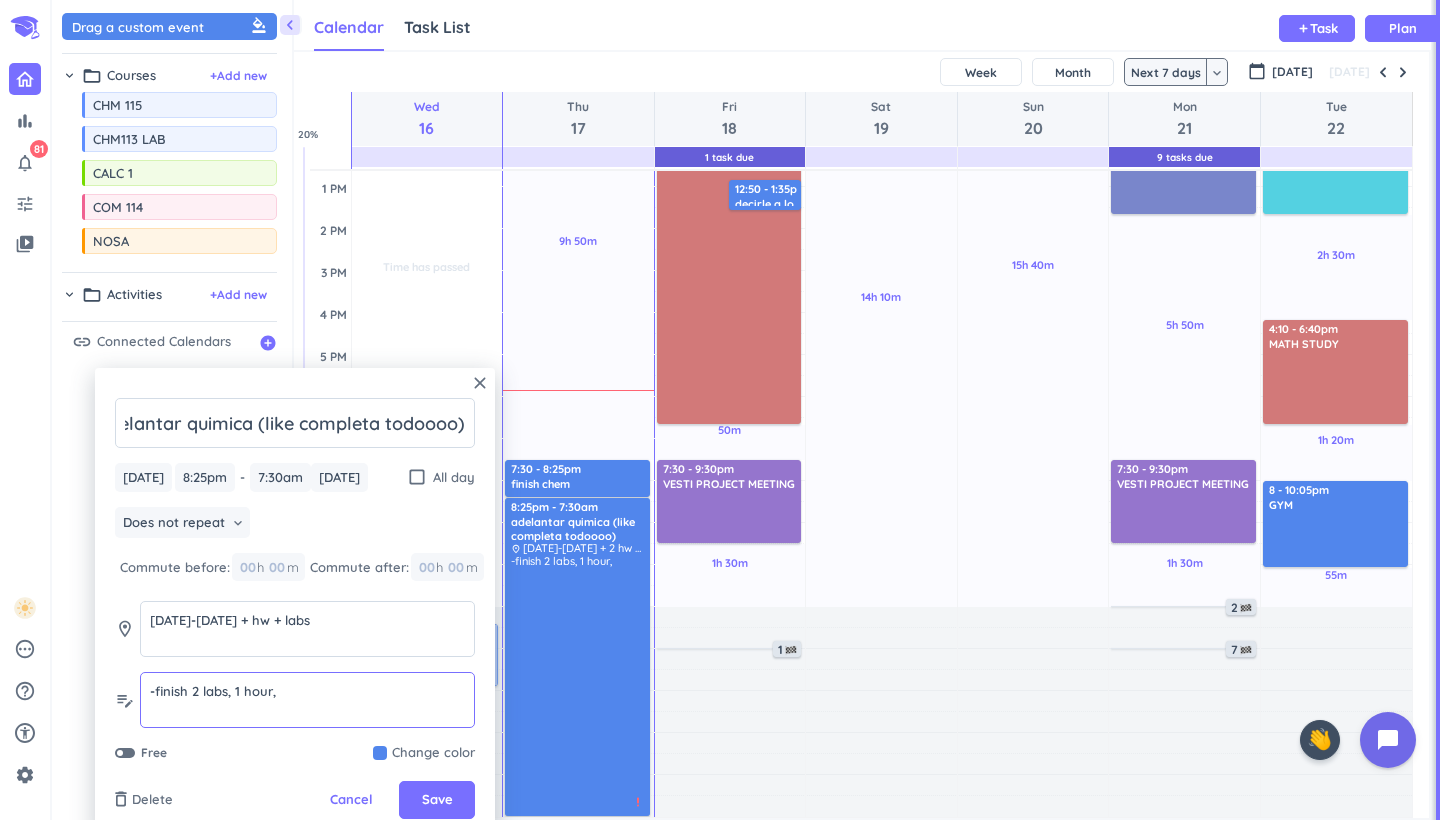 click on "-finish 2 labs, 1 hour," at bounding box center [307, 700] 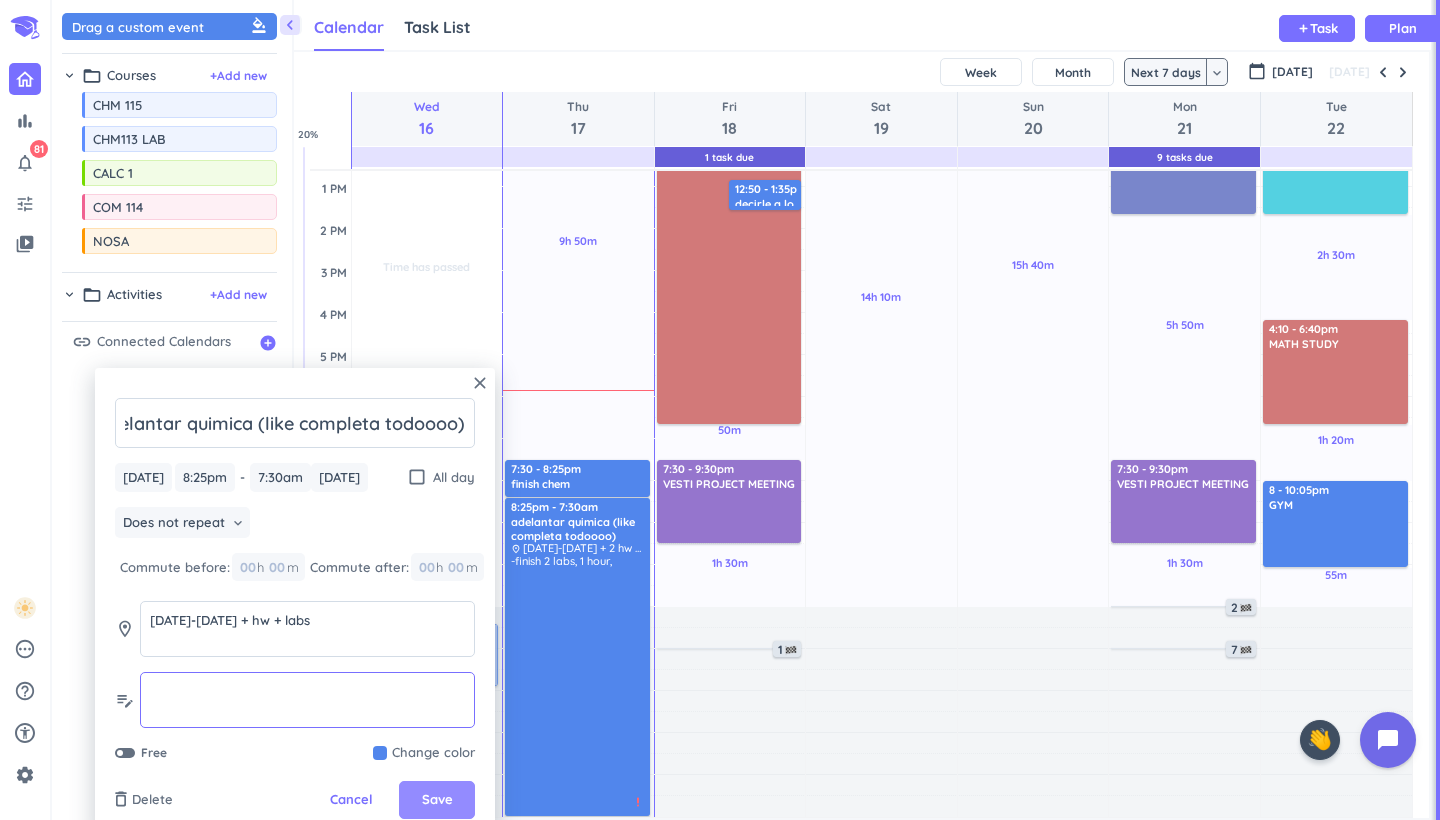 type 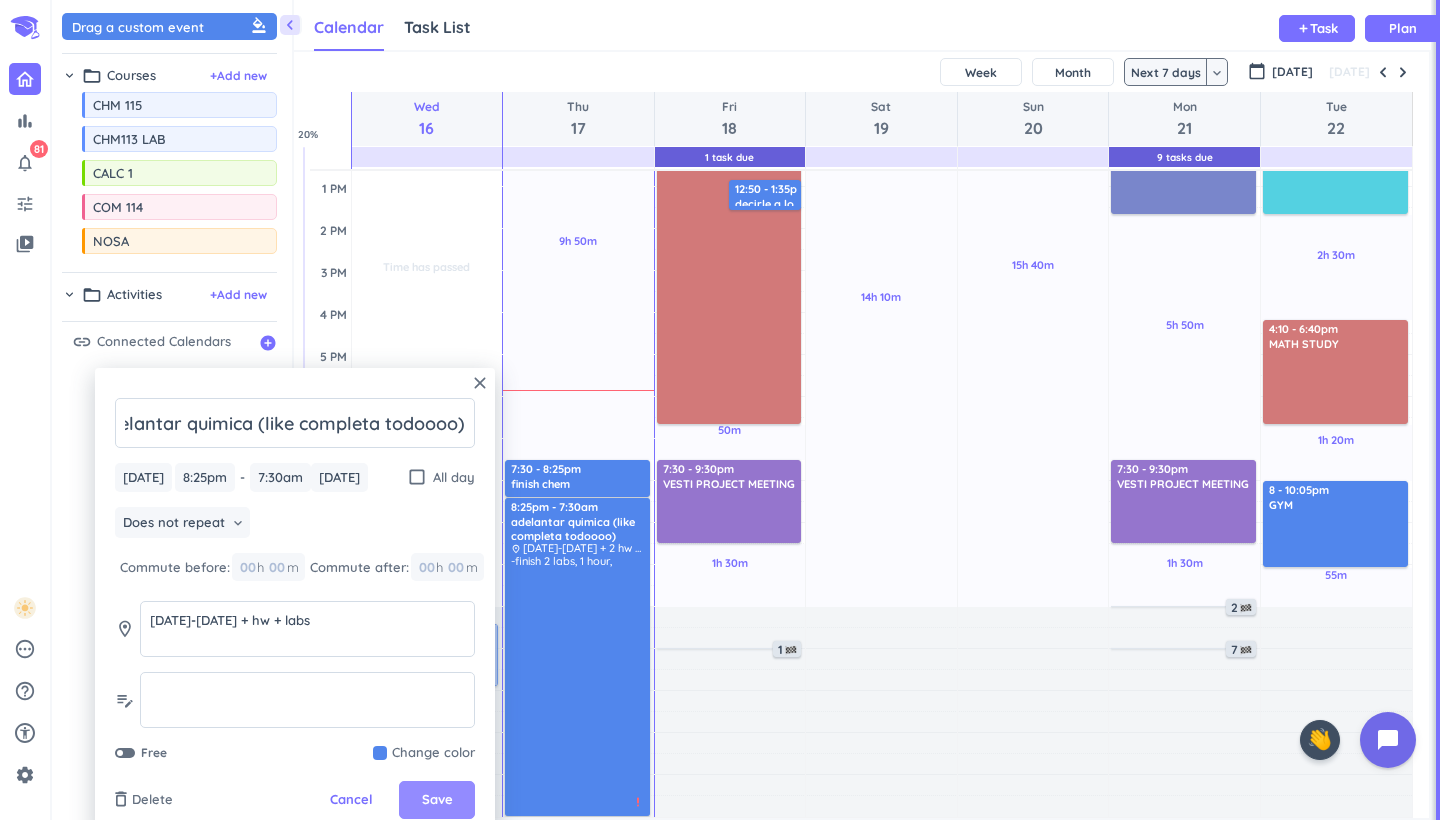 click on "Save" at bounding box center [437, 800] 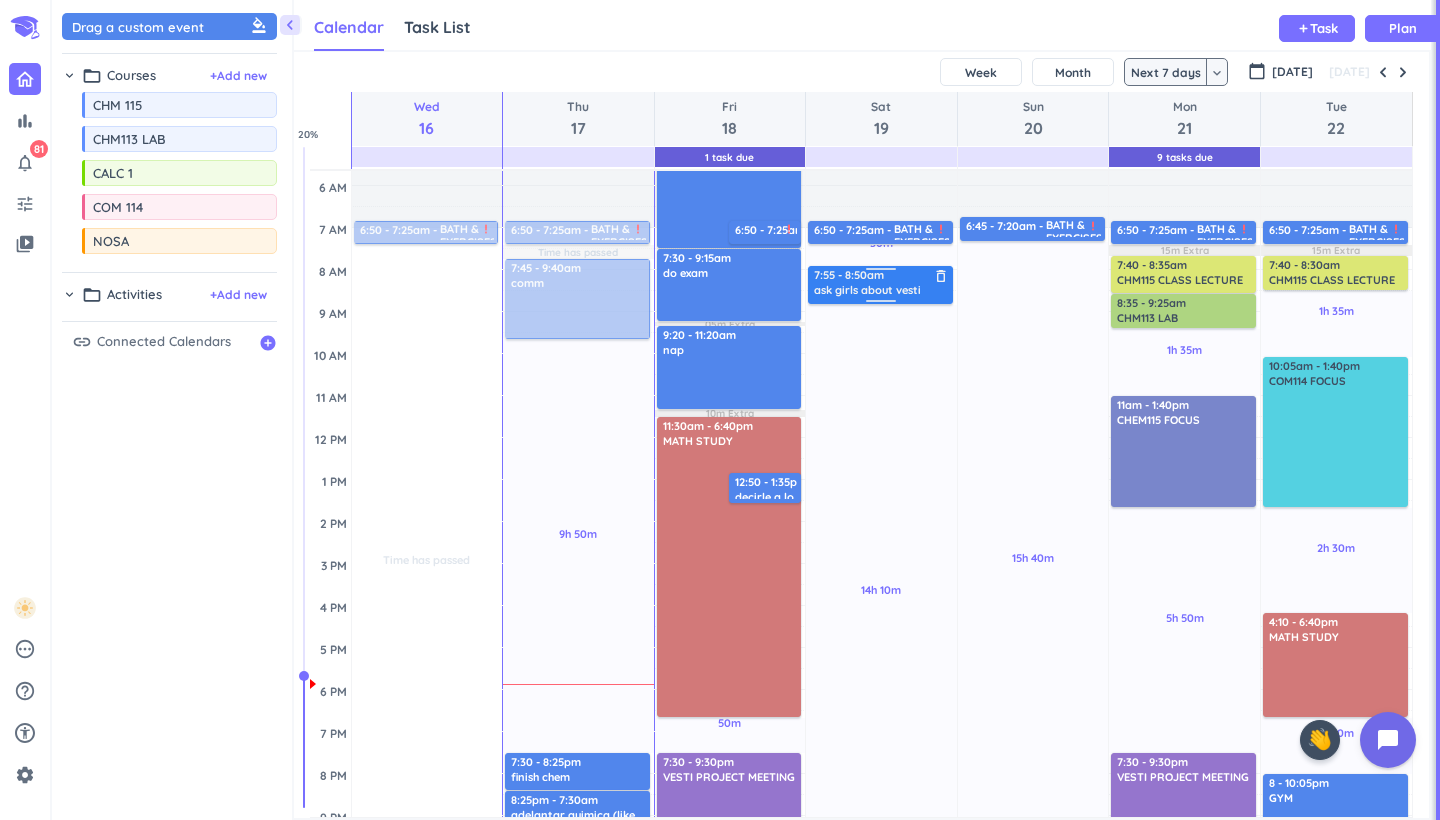 scroll, scrollTop: 66, scrollLeft: 0, axis: vertical 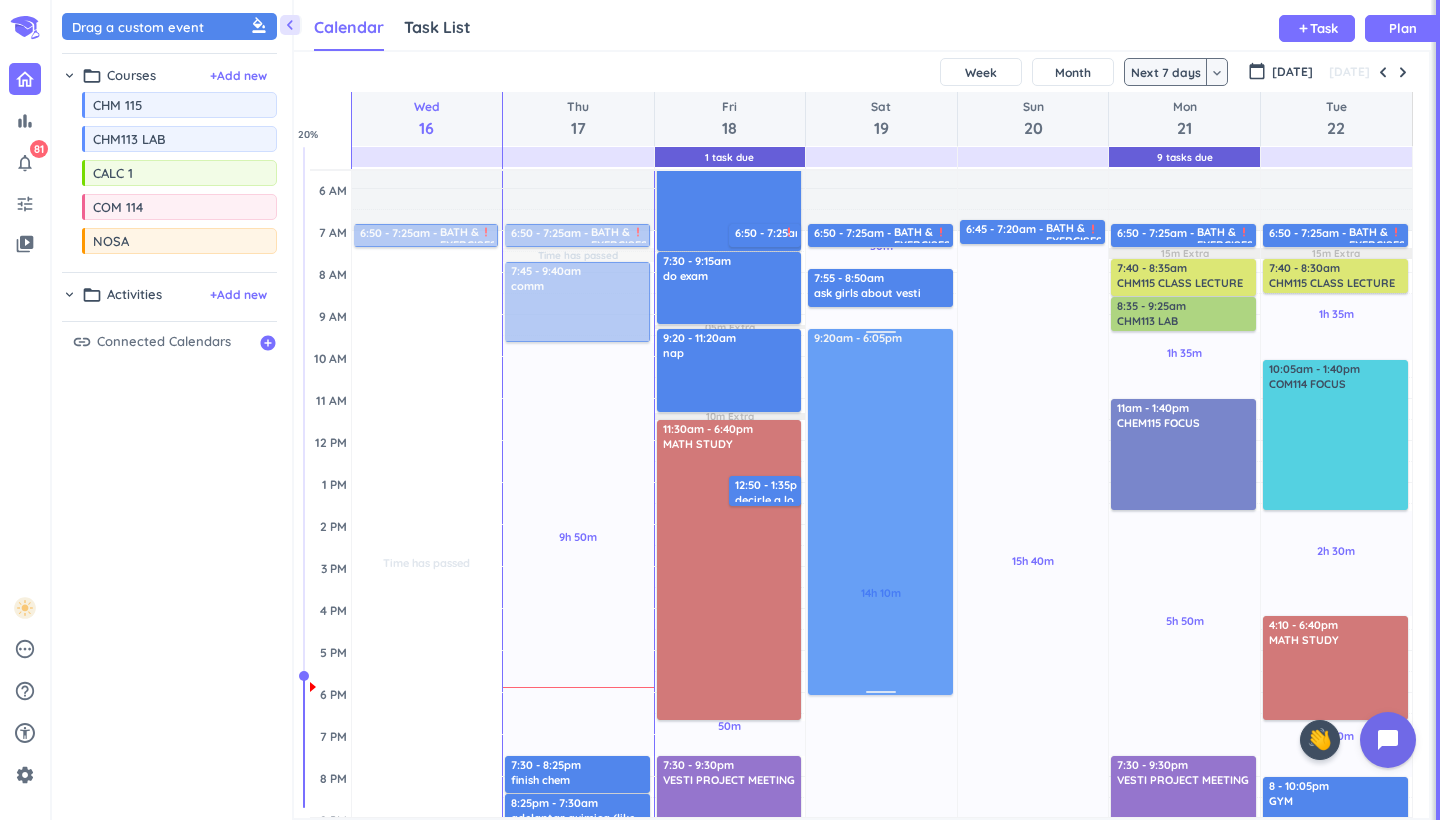 drag, startPoint x: 933, startPoint y: 532, endPoint x: 926, endPoint y: 553, distance: 22.135944 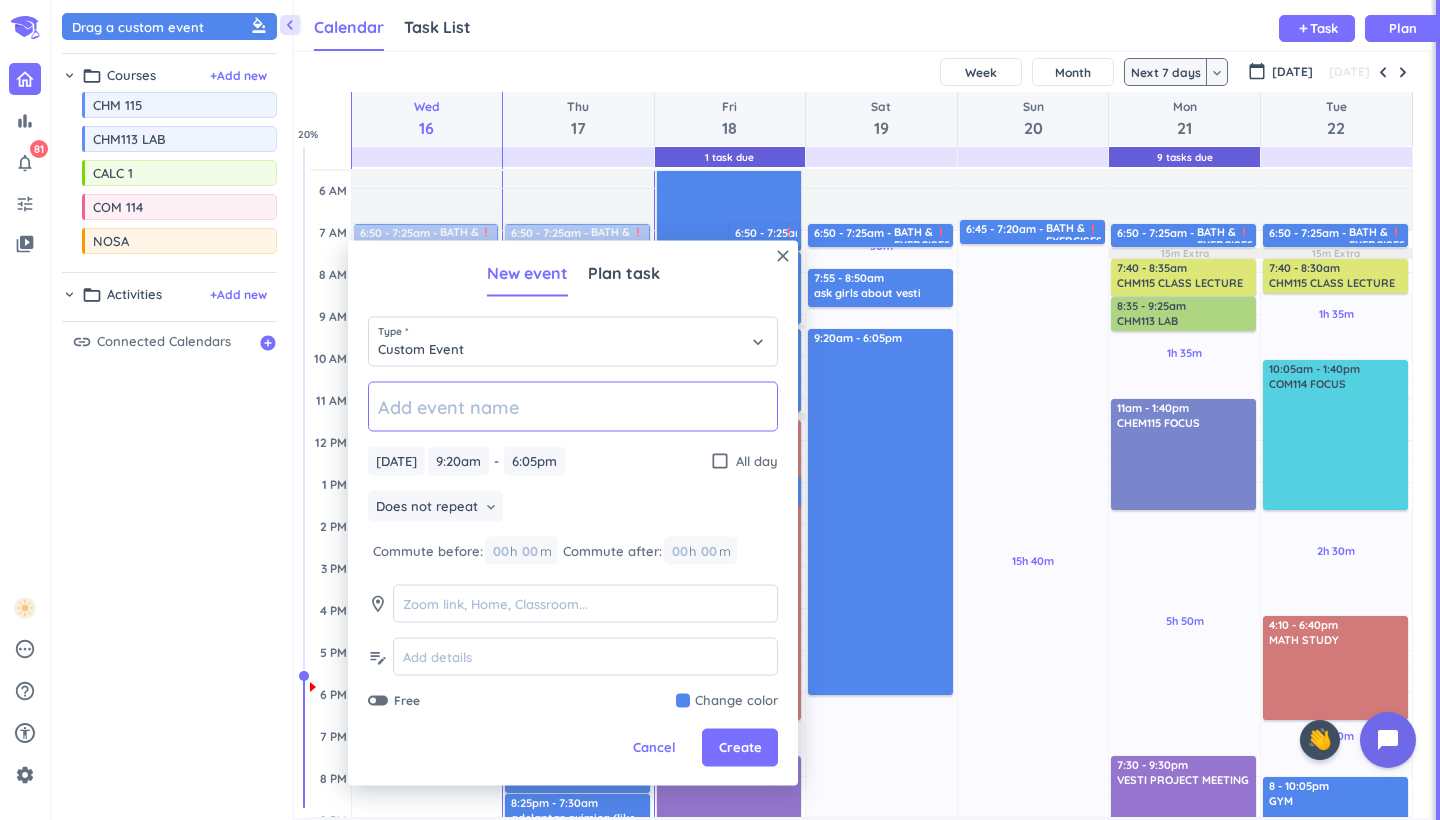 click 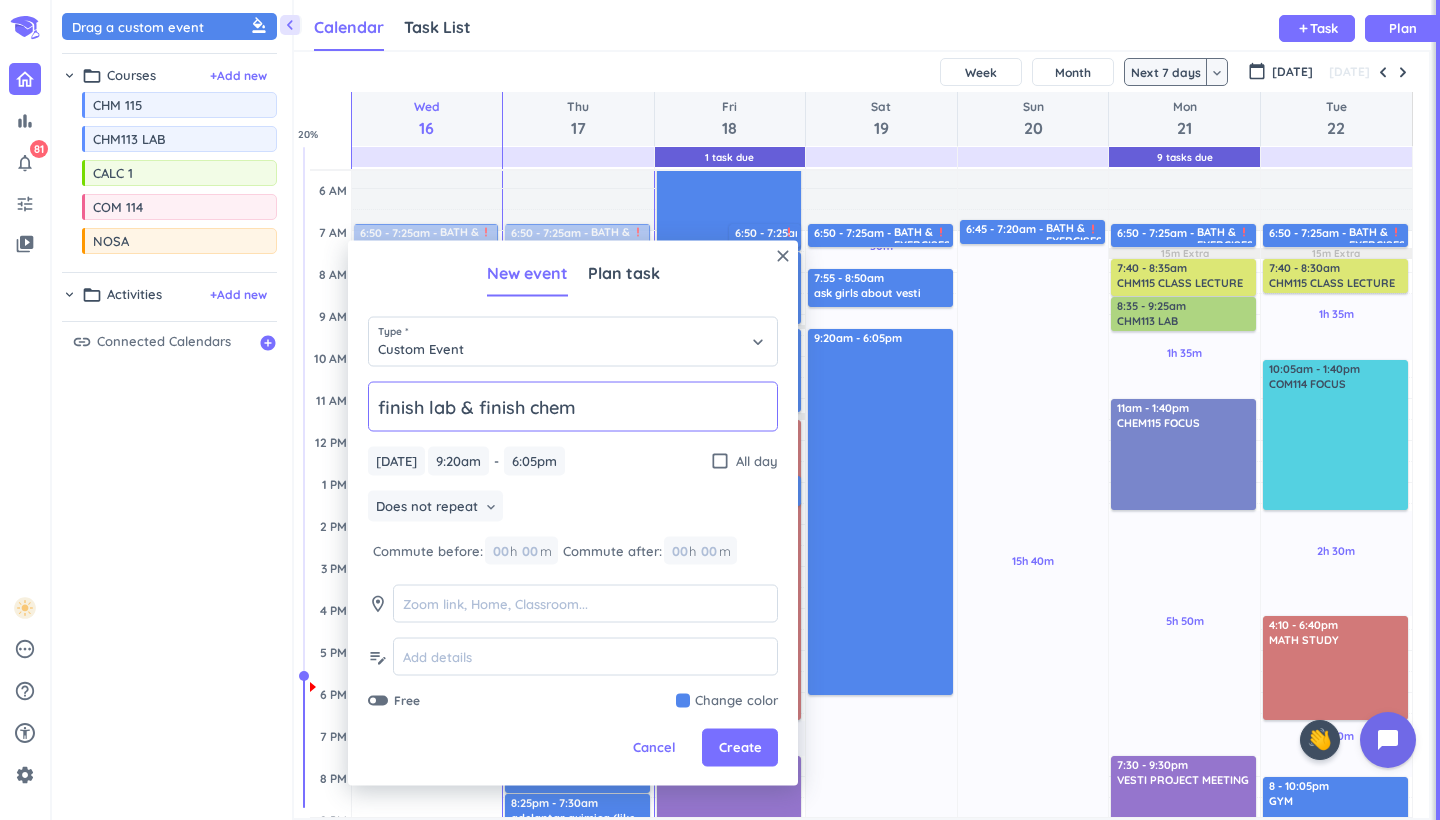 type on "finish lab & finish chem" 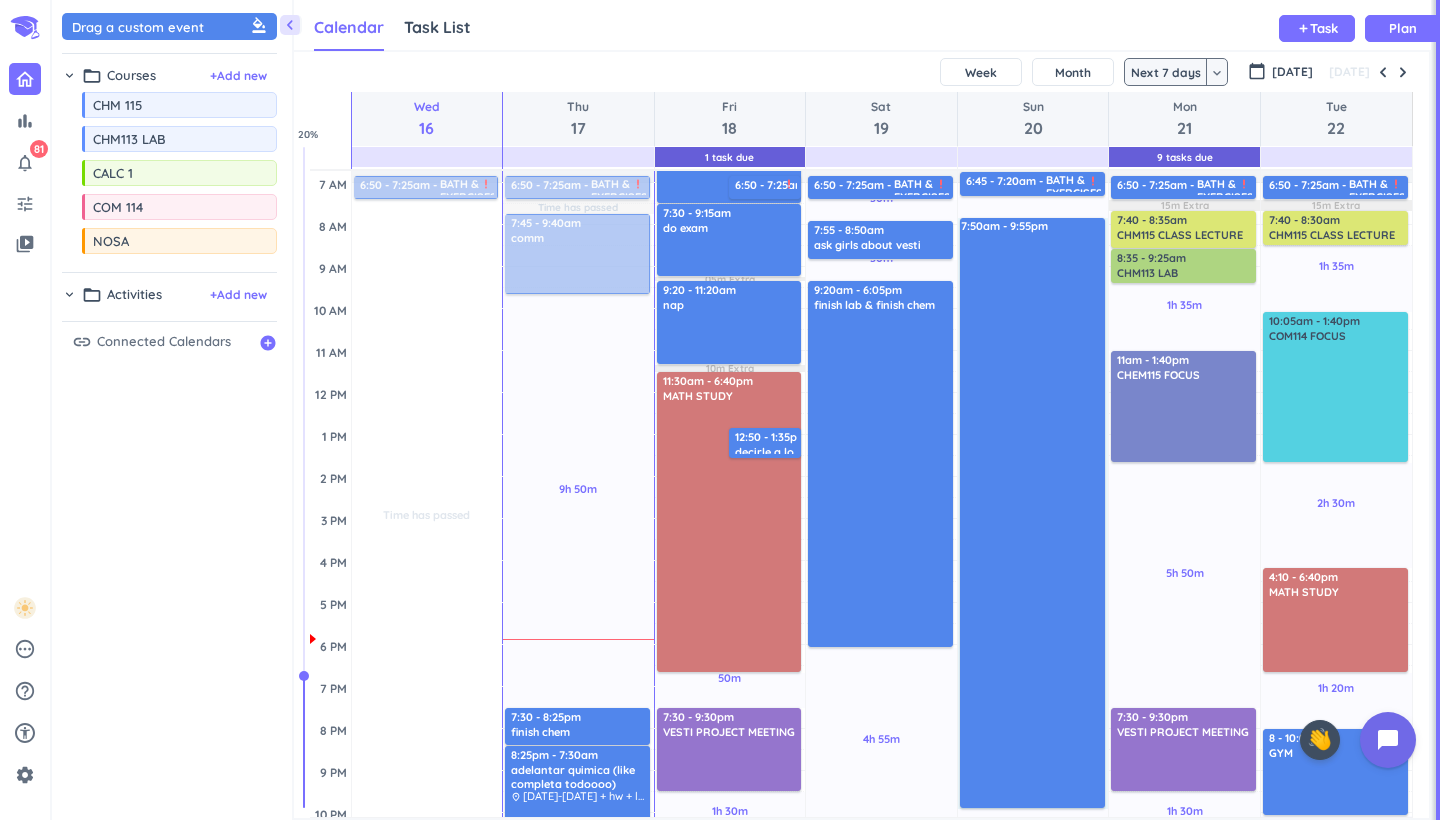 scroll, scrollTop: 190, scrollLeft: 0, axis: vertical 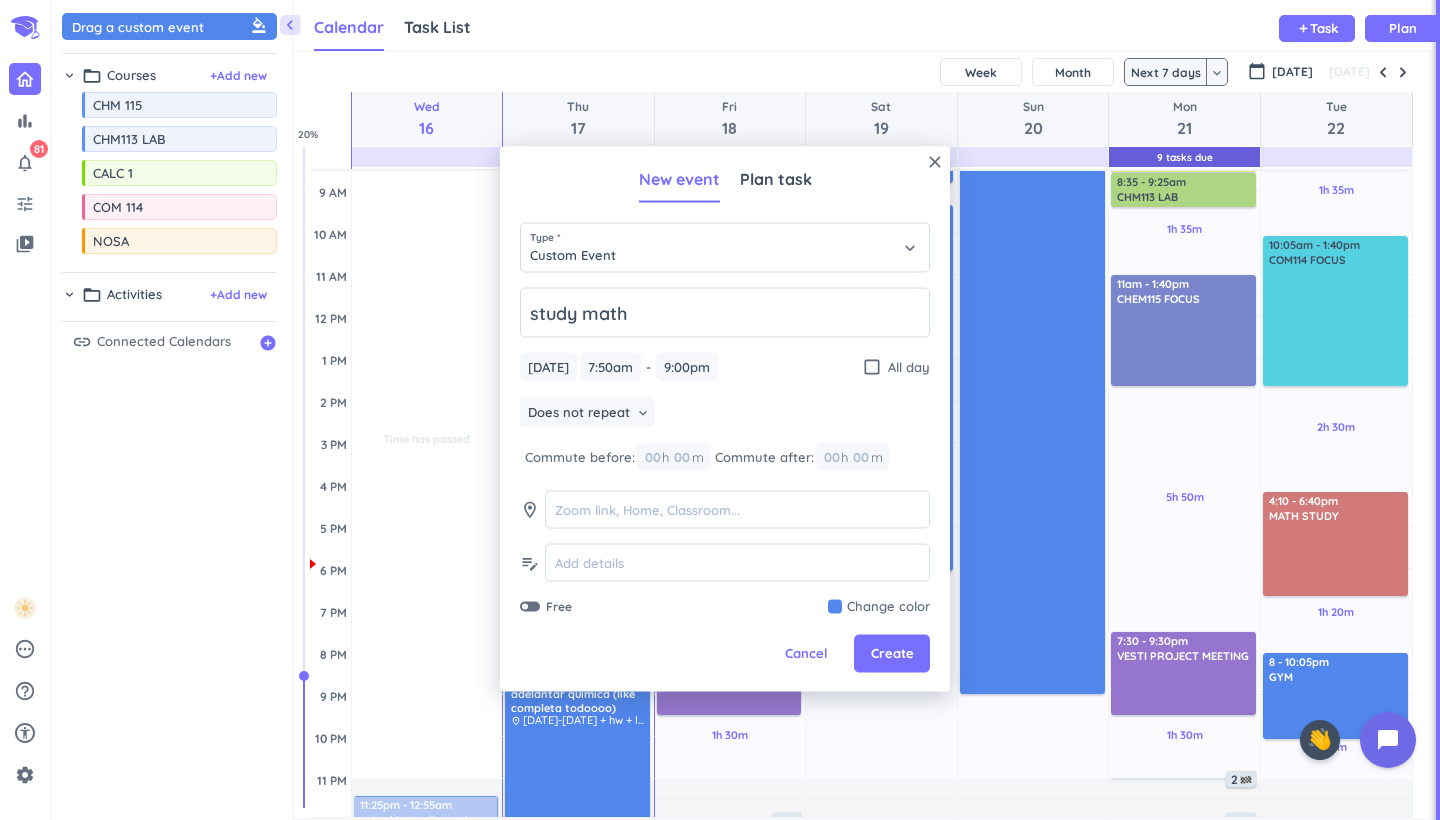 type on "study math" 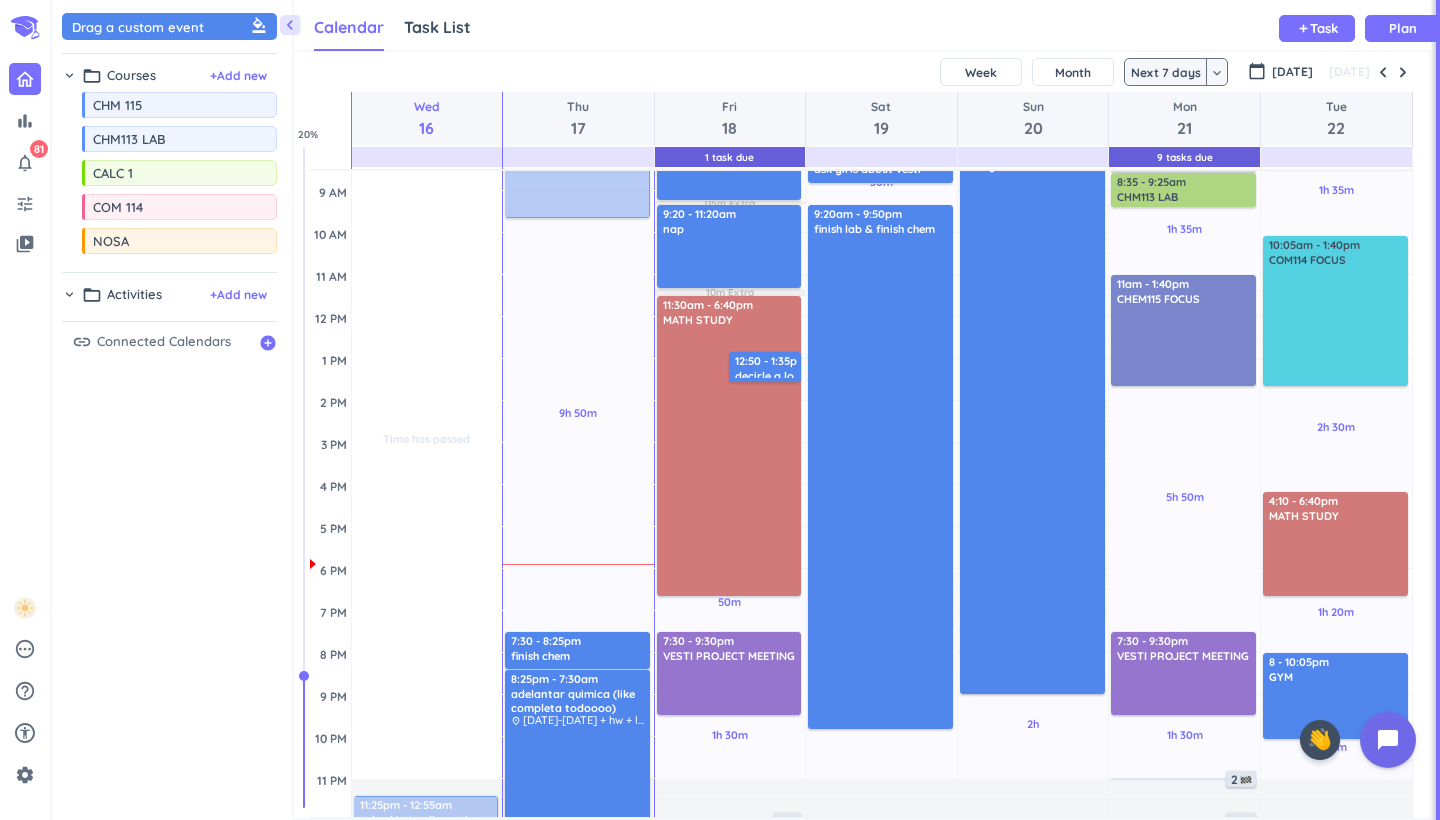 drag, startPoint x: 882, startPoint y: 570, endPoint x: 894, endPoint y: 727, distance: 157.45793 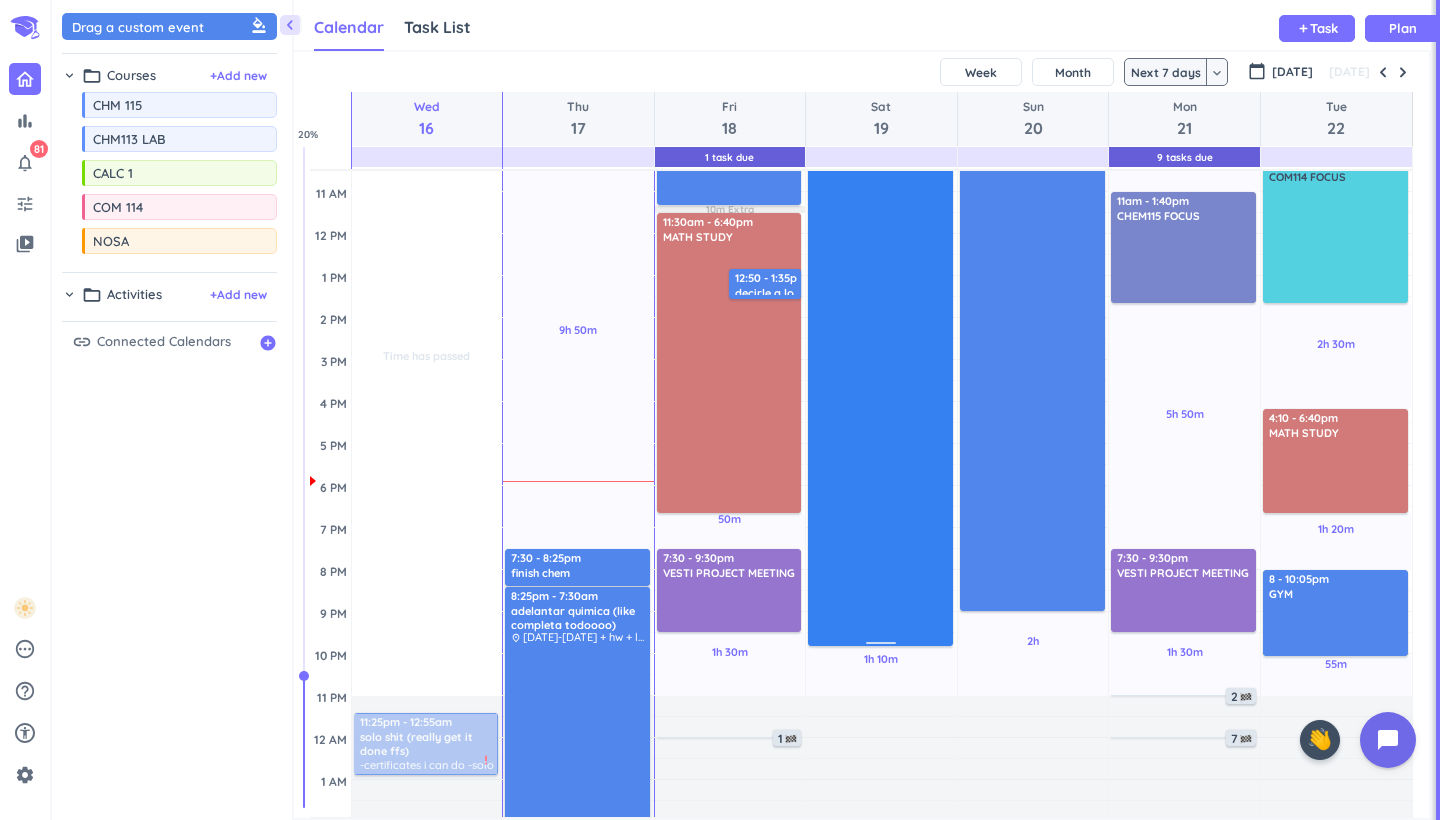 scroll, scrollTop: 277, scrollLeft: 0, axis: vertical 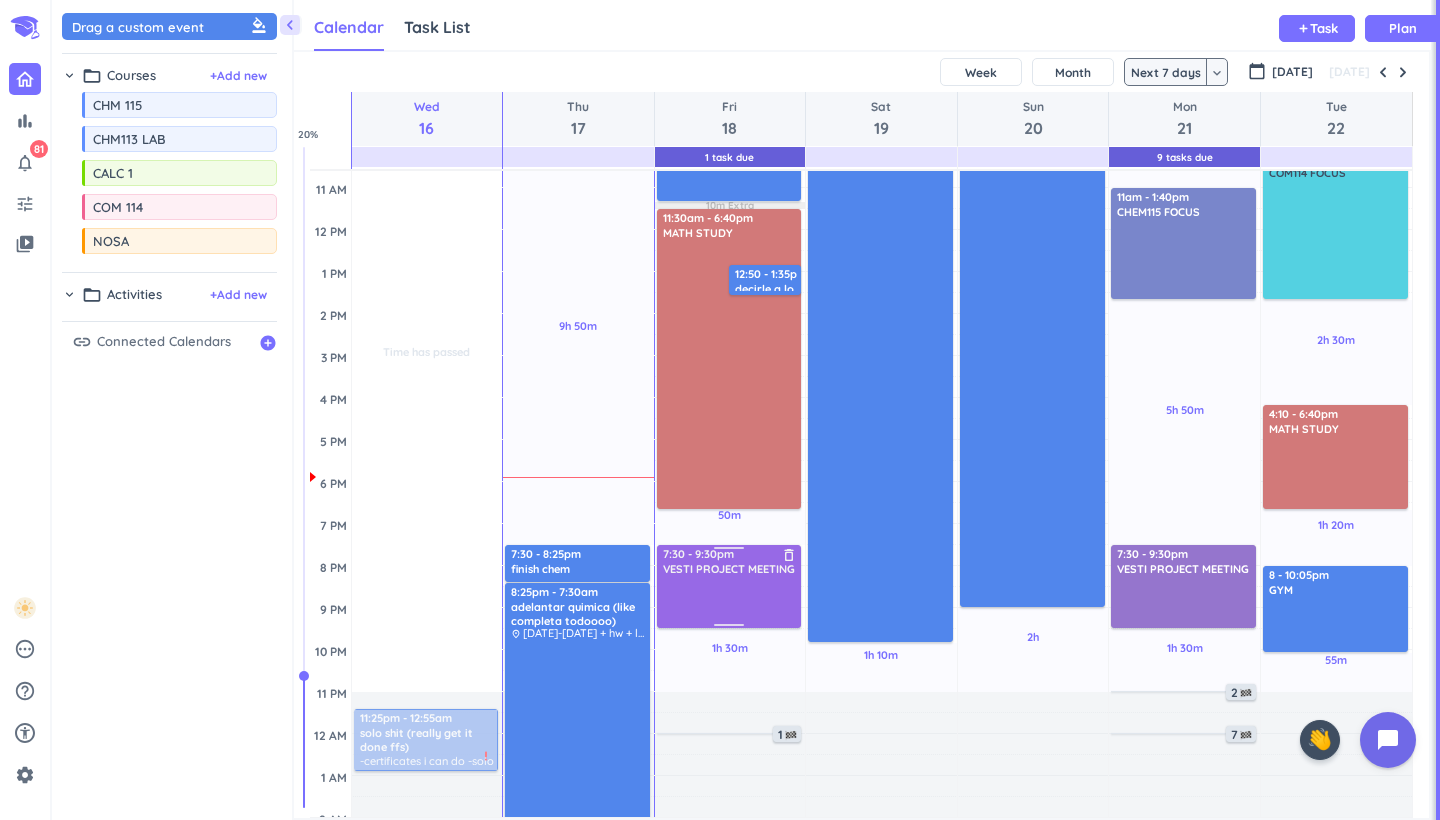click on "VESTI PROJECT MEETING" at bounding box center [729, 569] 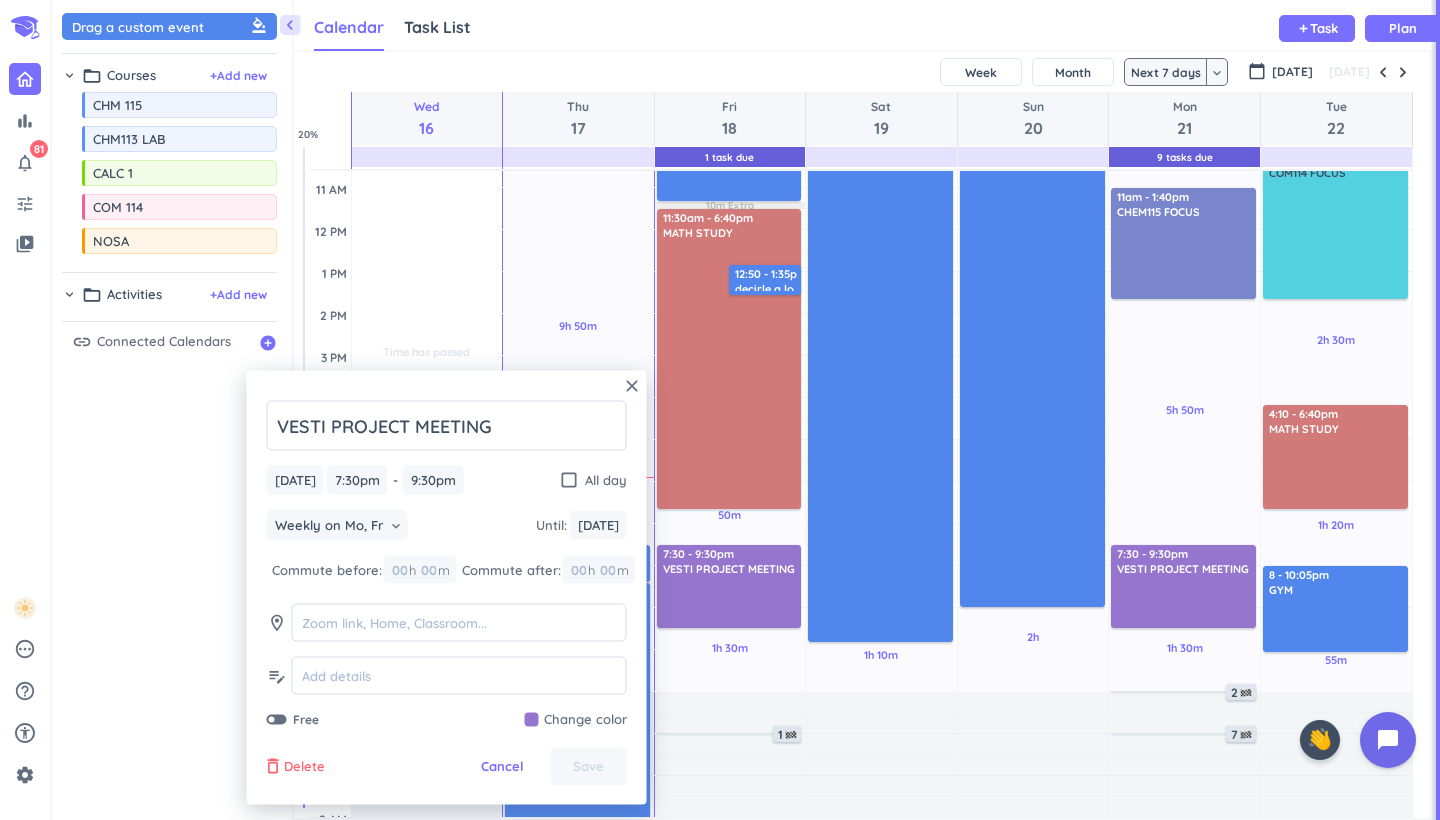 click on "delete_outline Delete" at bounding box center [294, 767] 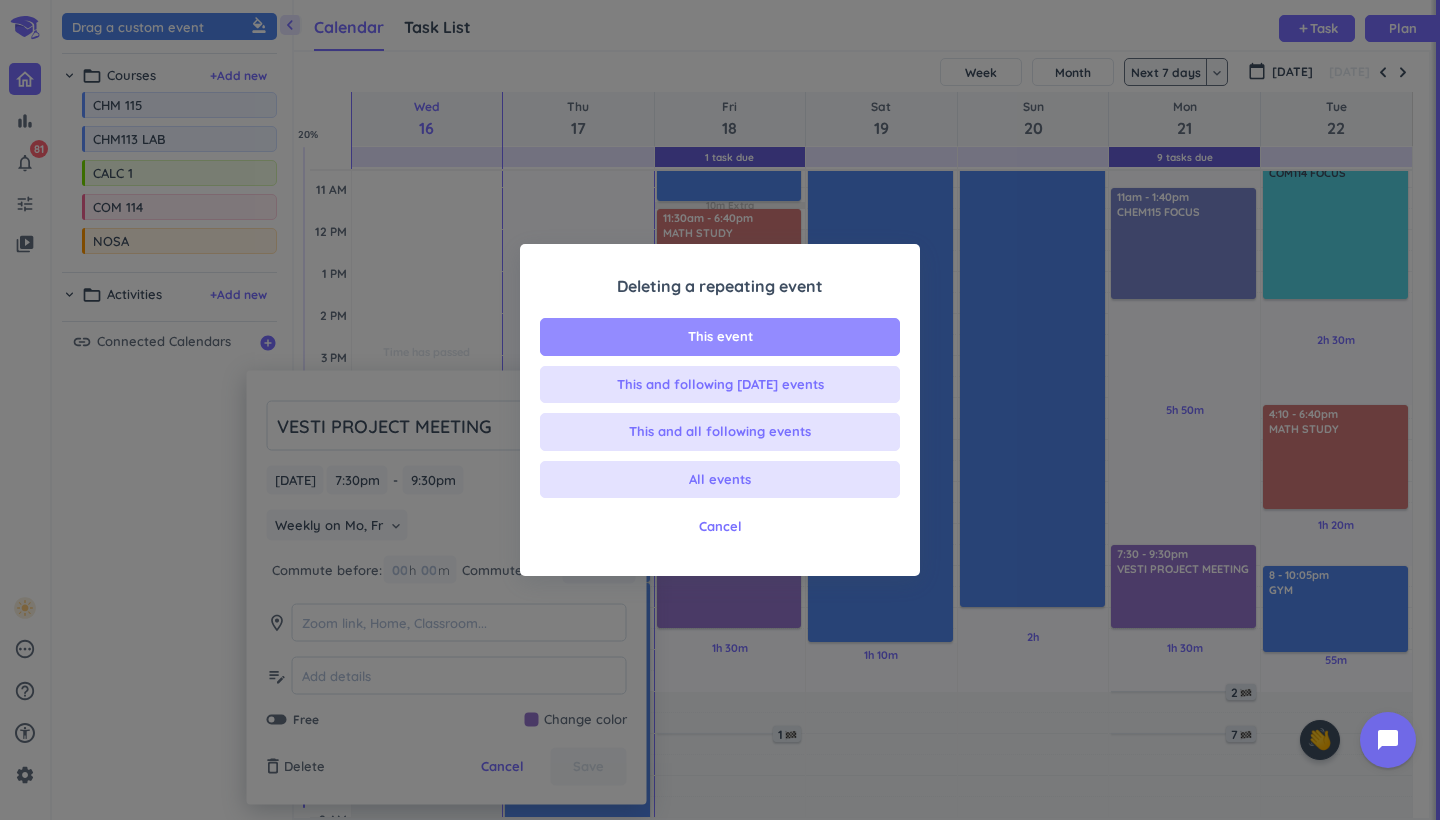 click on "This event" at bounding box center (720, 337) 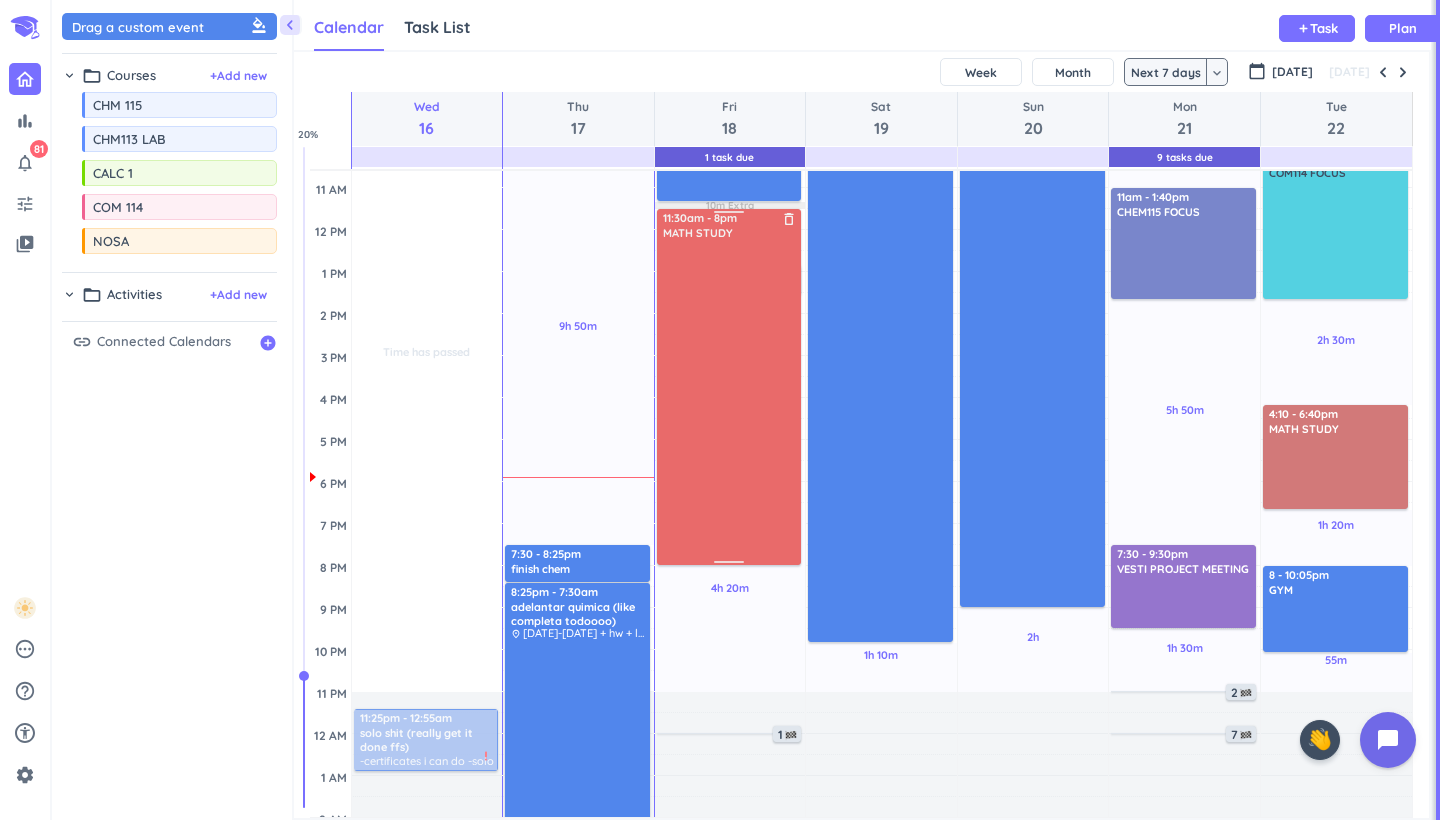 drag, startPoint x: 725, startPoint y: 509, endPoint x: 721, endPoint y: 567, distance: 58.137768 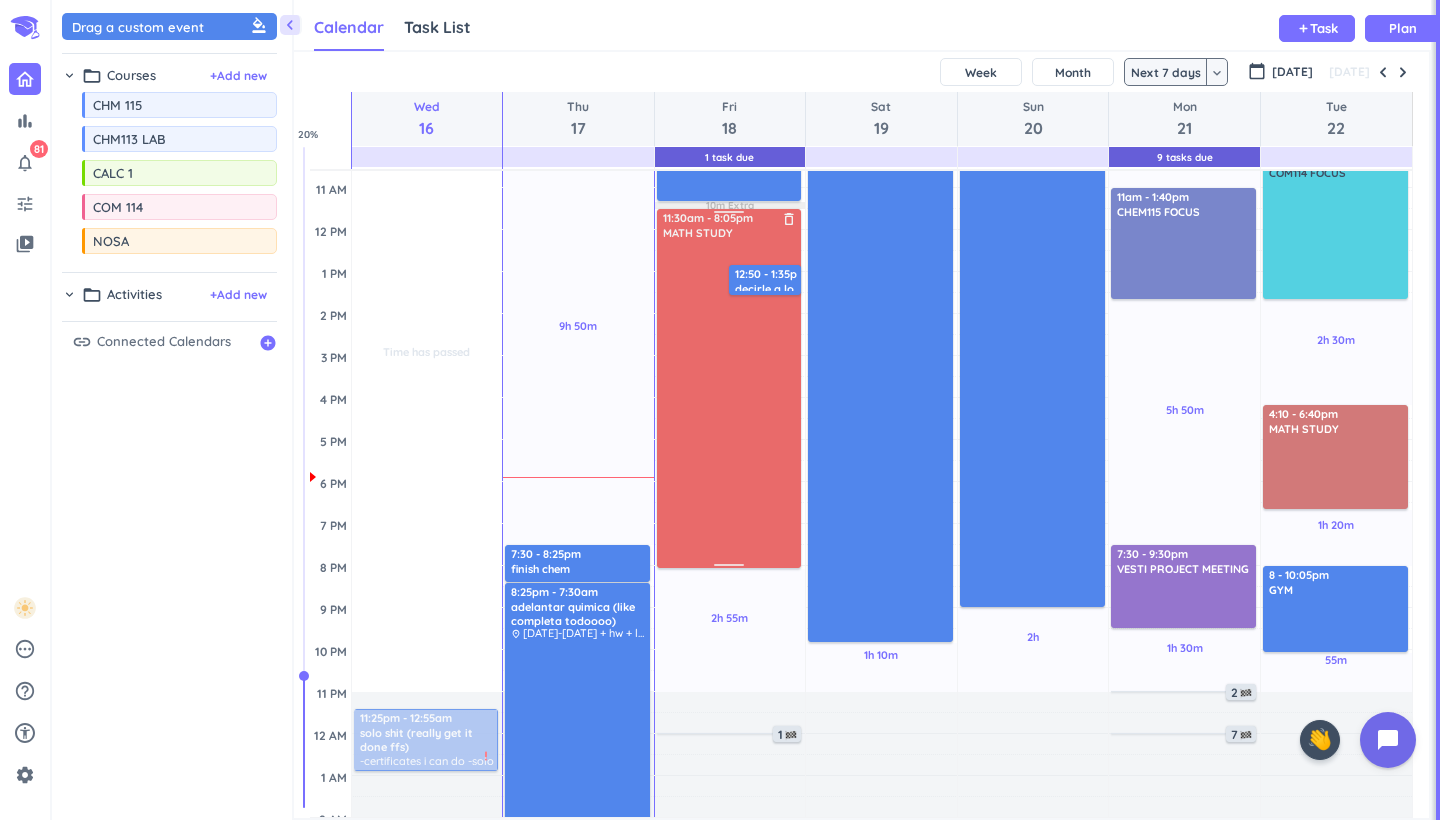 scroll, scrollTop: 184, scrollLeft: 0, axis: vertical 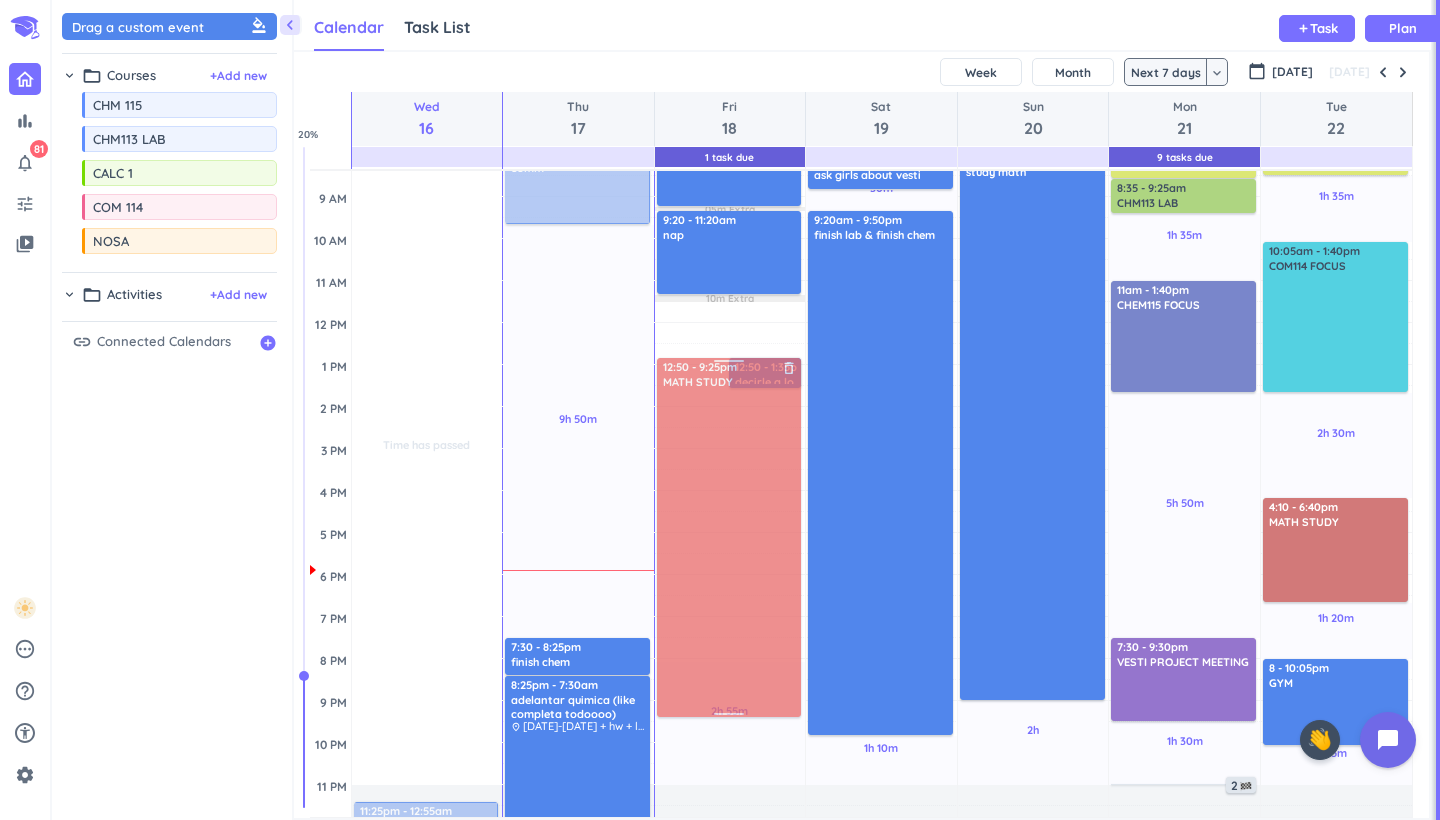drag, startPoint x: 703, startPoint y: 479, endPoint x: 696, endPoint y: 533, distance: 54.451813 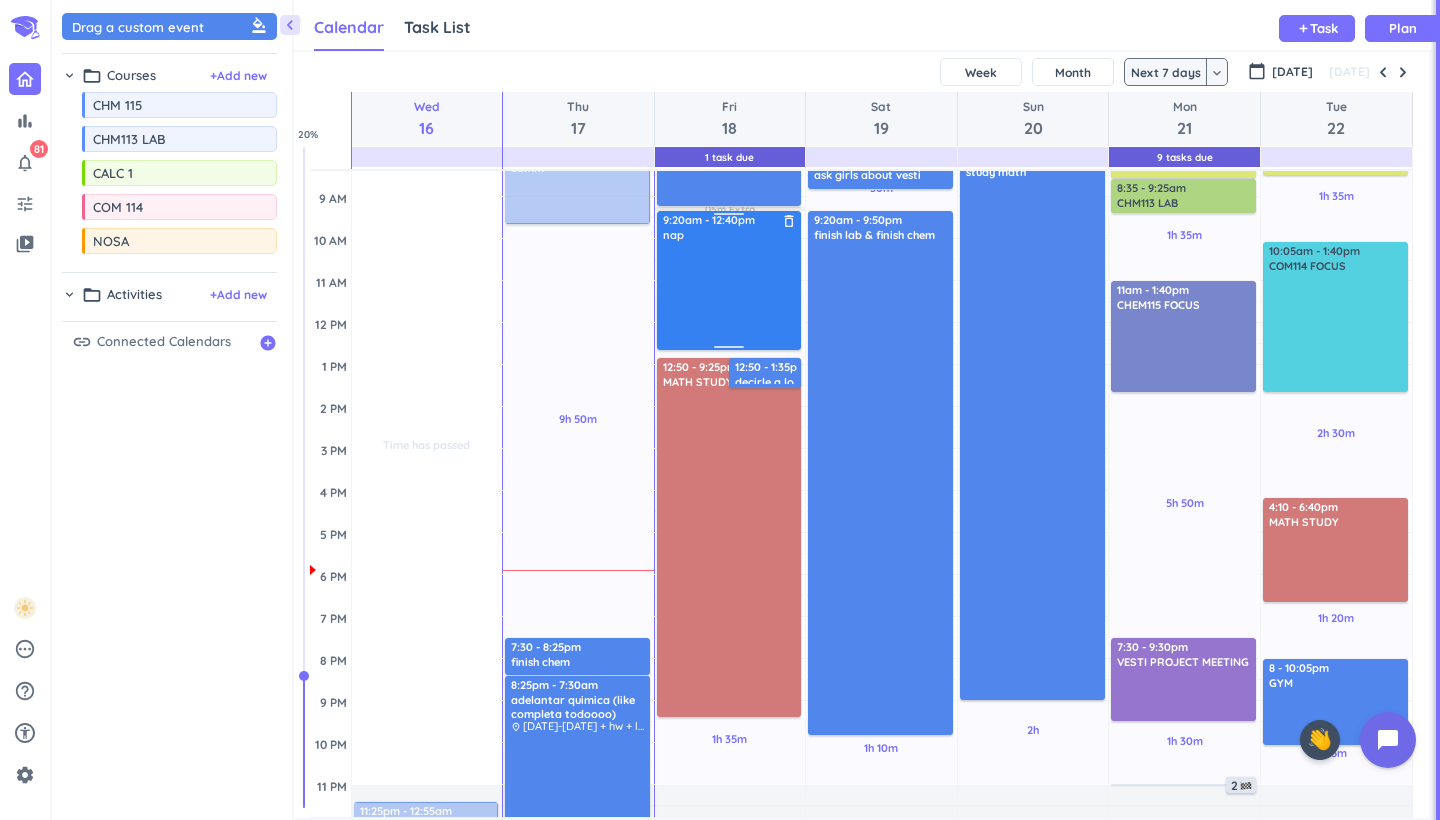 drag, startPoint x: 724, startPoint y: 291, endPoint x: 718, endPoint y: 345, distance: 54.33231 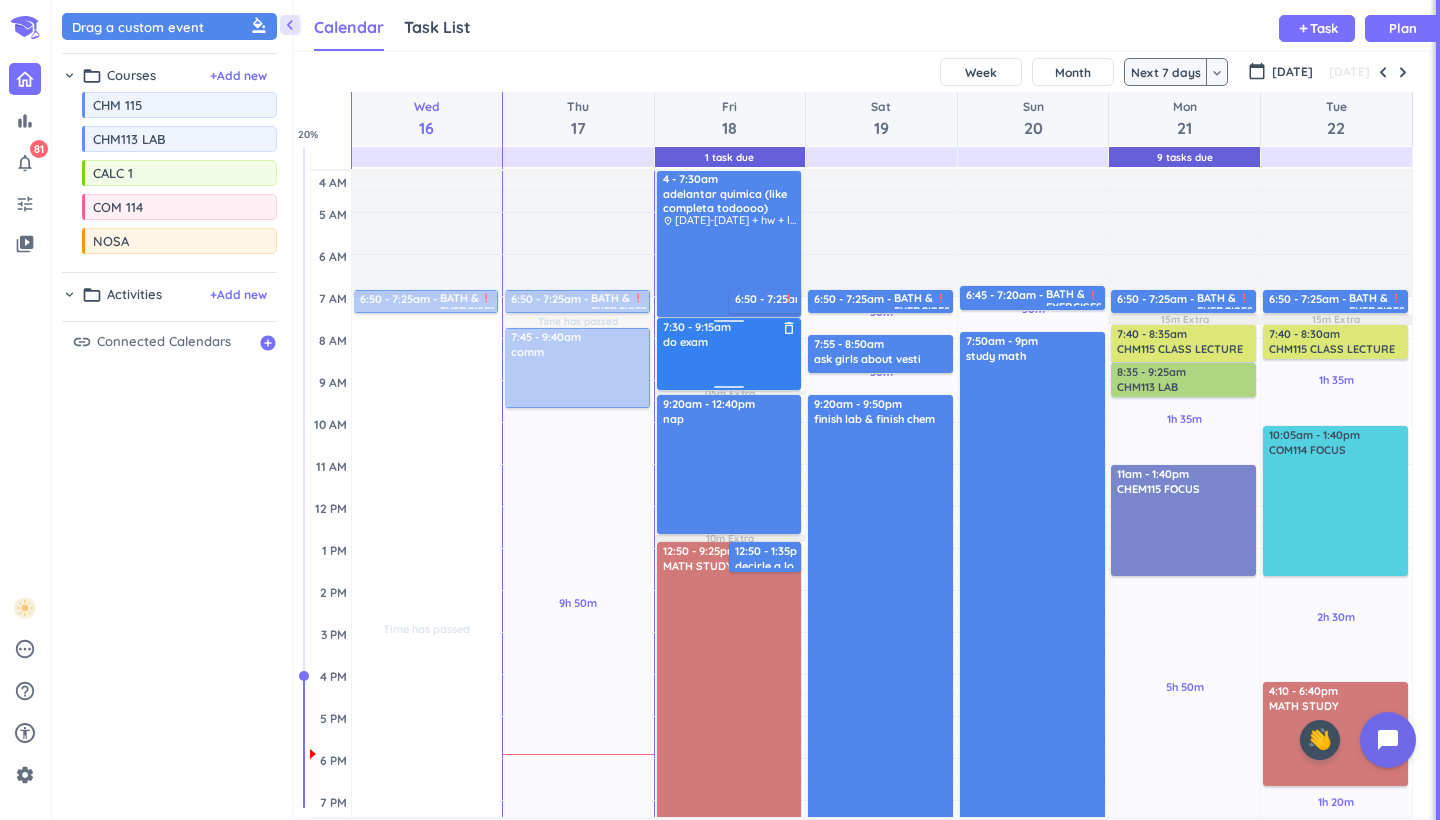 scroll, scrollTop: 0, scrollLeft: 0, axis: both 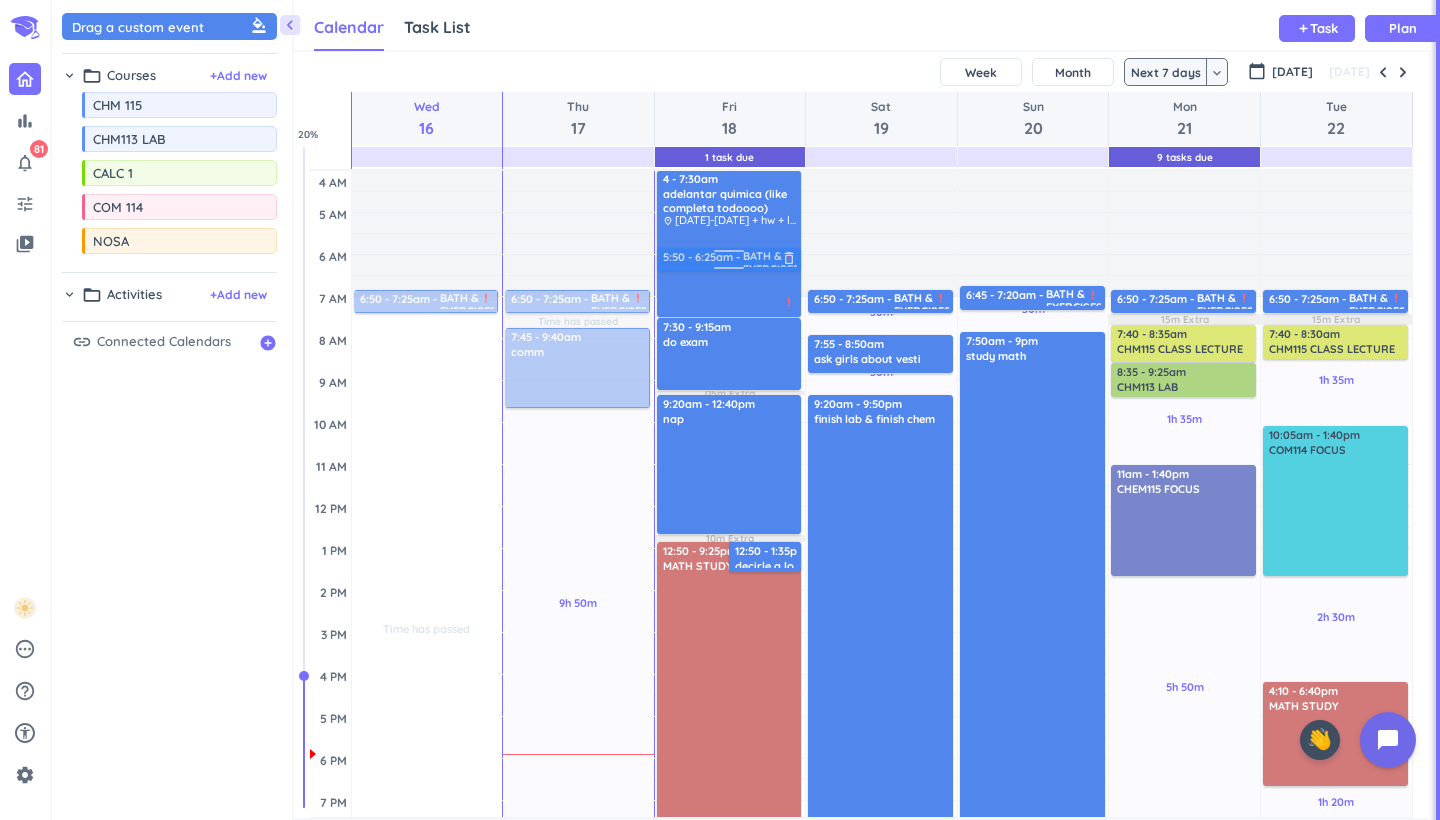 drag, startPoint x: 775, startPoint y: 303, endPoint x: 774, endPoint y: 259, distance: 44.011364 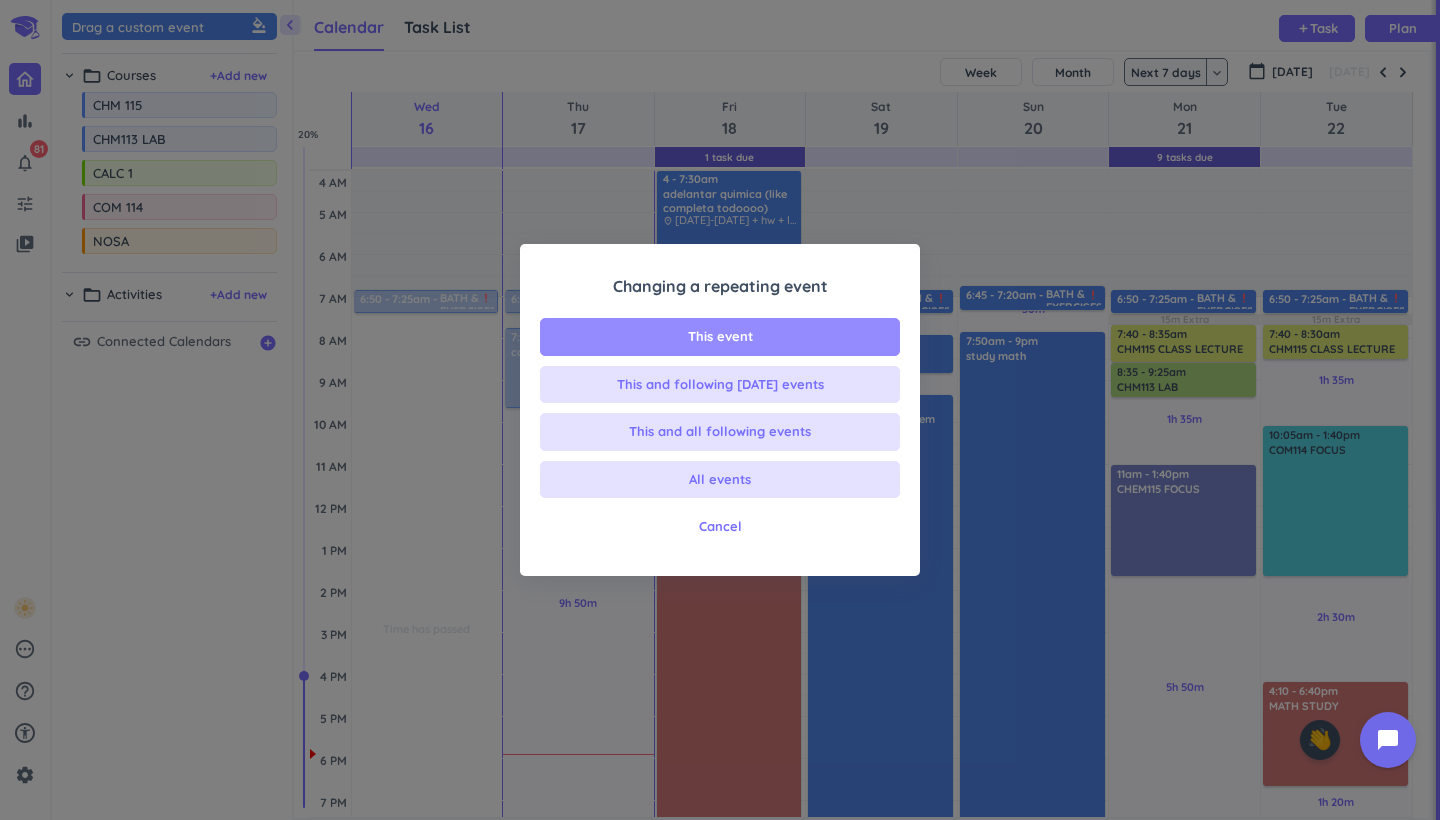 click on "This event" at bounding box center [720, 337] 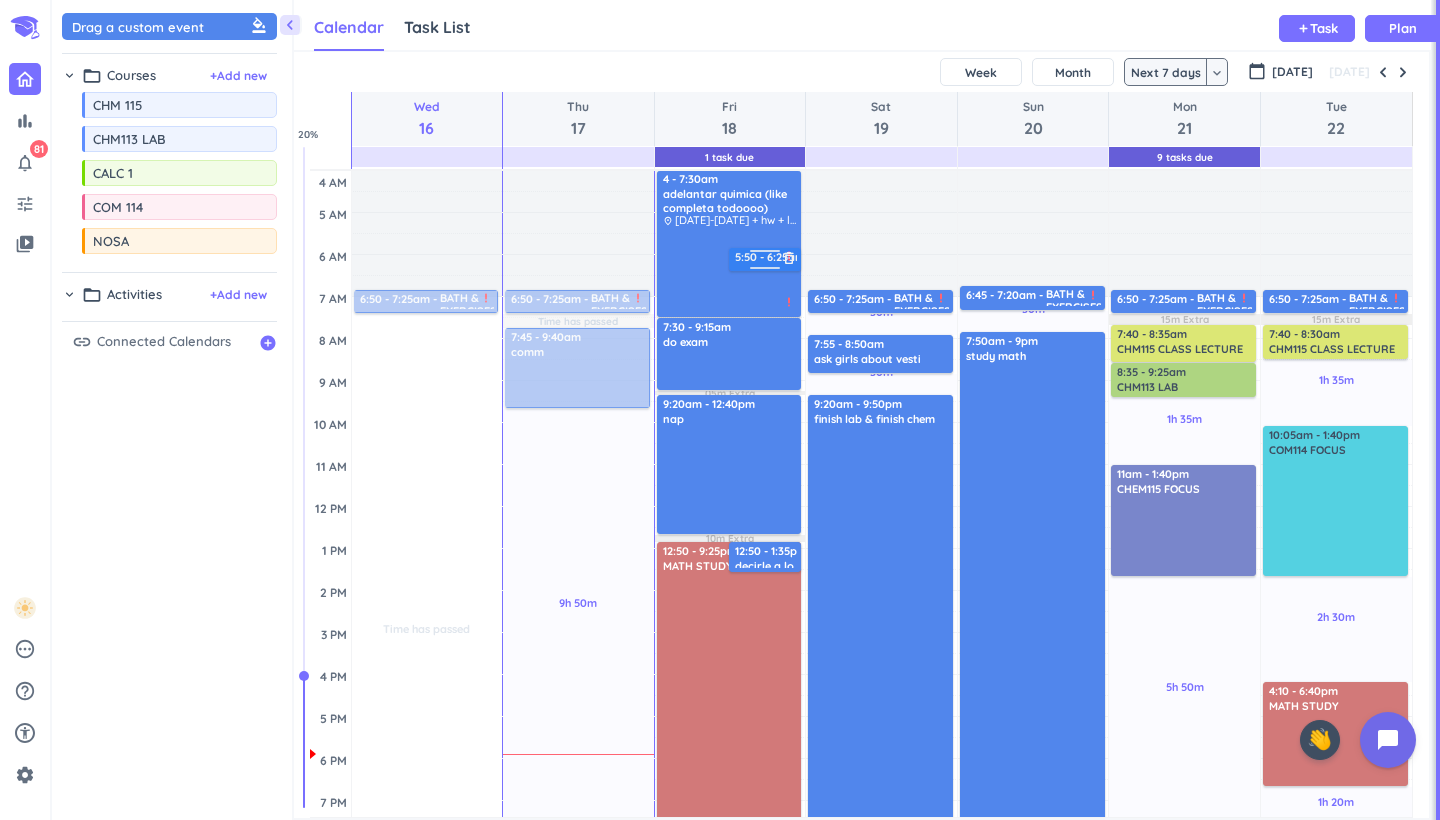 click on "delete_outline" at bounding box center (789, 258) 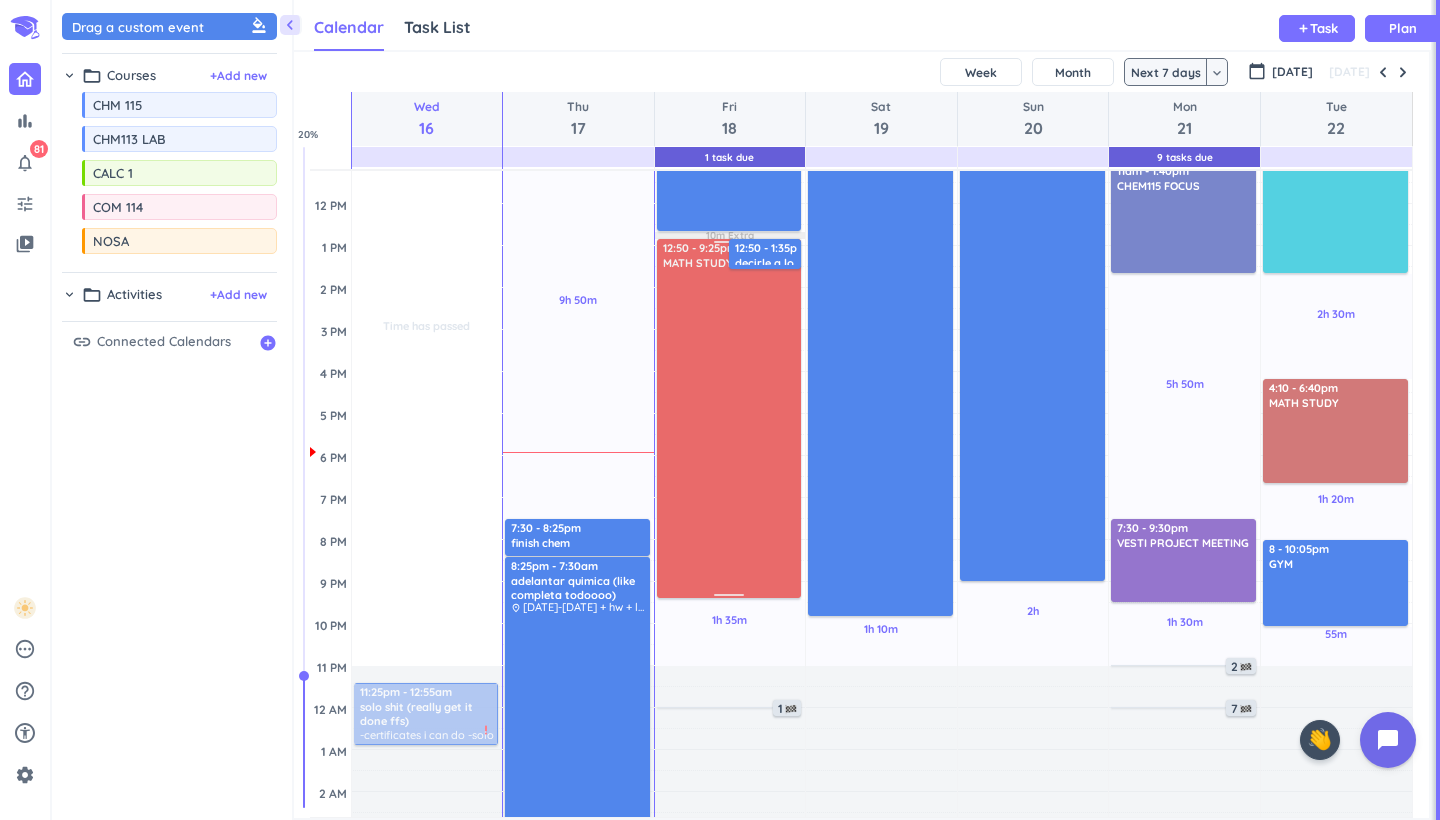 scroll, scrollTop: 305, scrollLeft: 0, axis: vertical 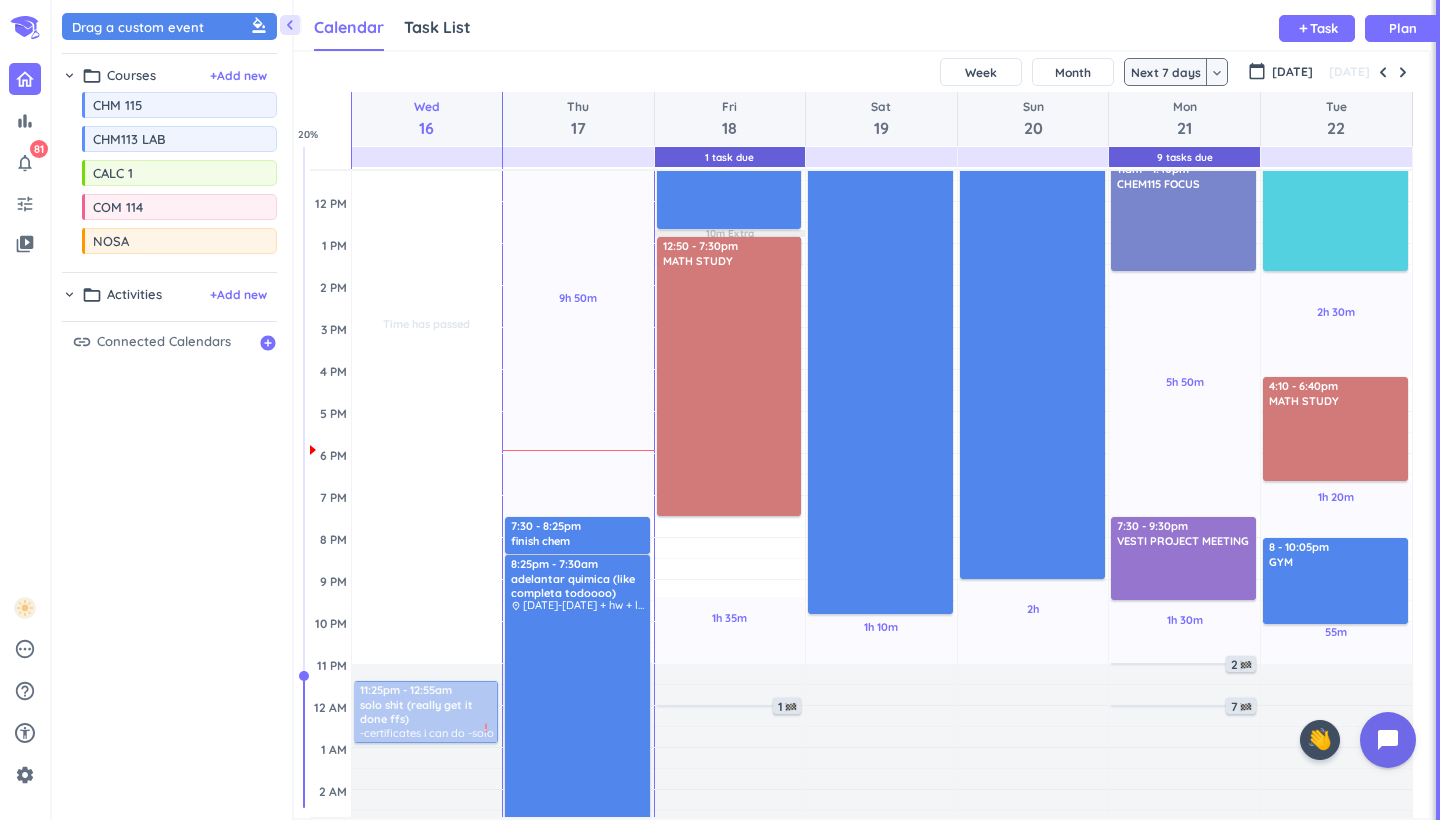 drag, startPoint x: 726, startPoint y: 594, endPoint x: 742, endPoint y: 513, distance: 82.565125 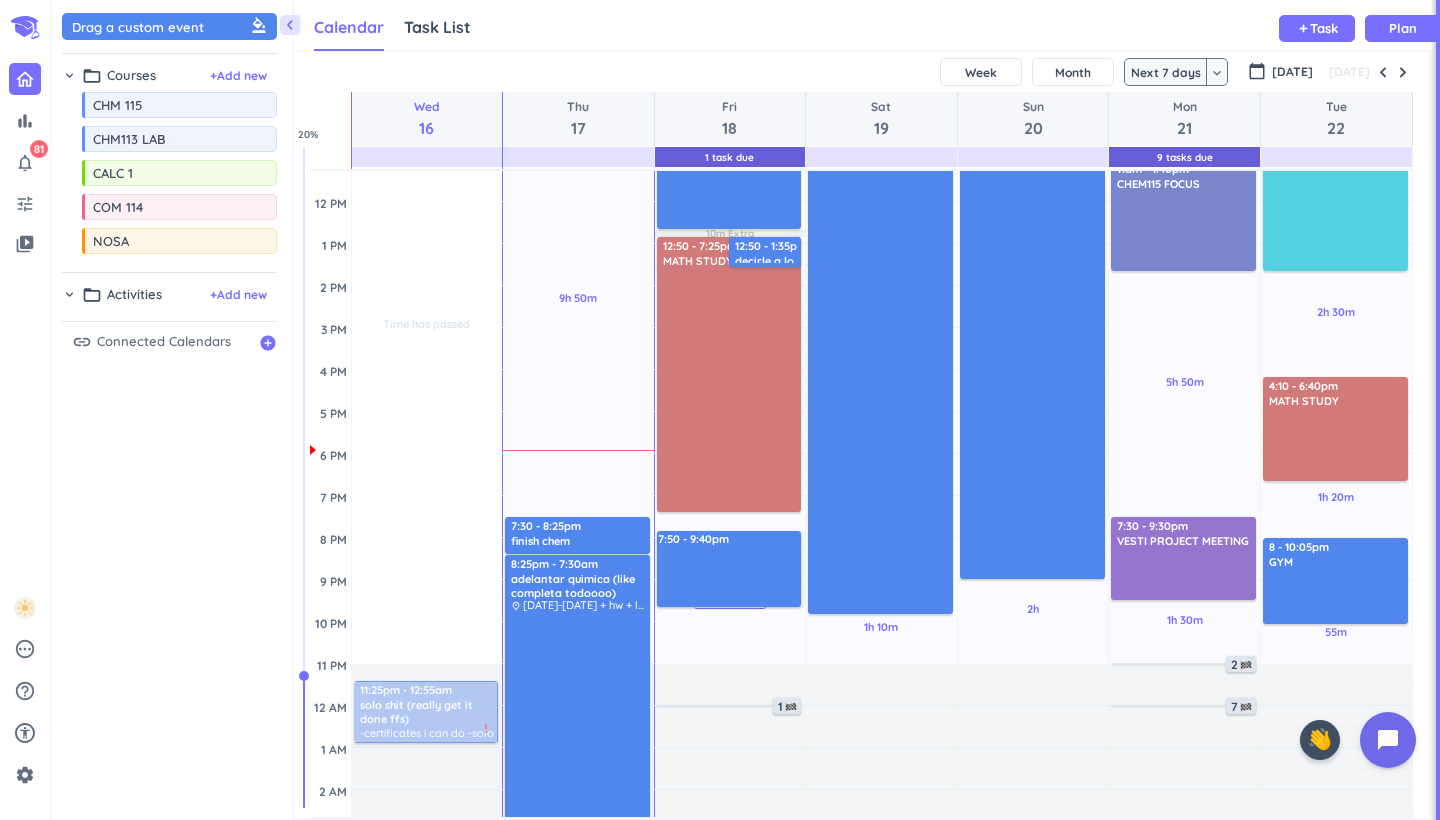 drag, startPoint x: 737, startPoint y: 534, endPoint x: 737, endPoint y: 605, distance: 71 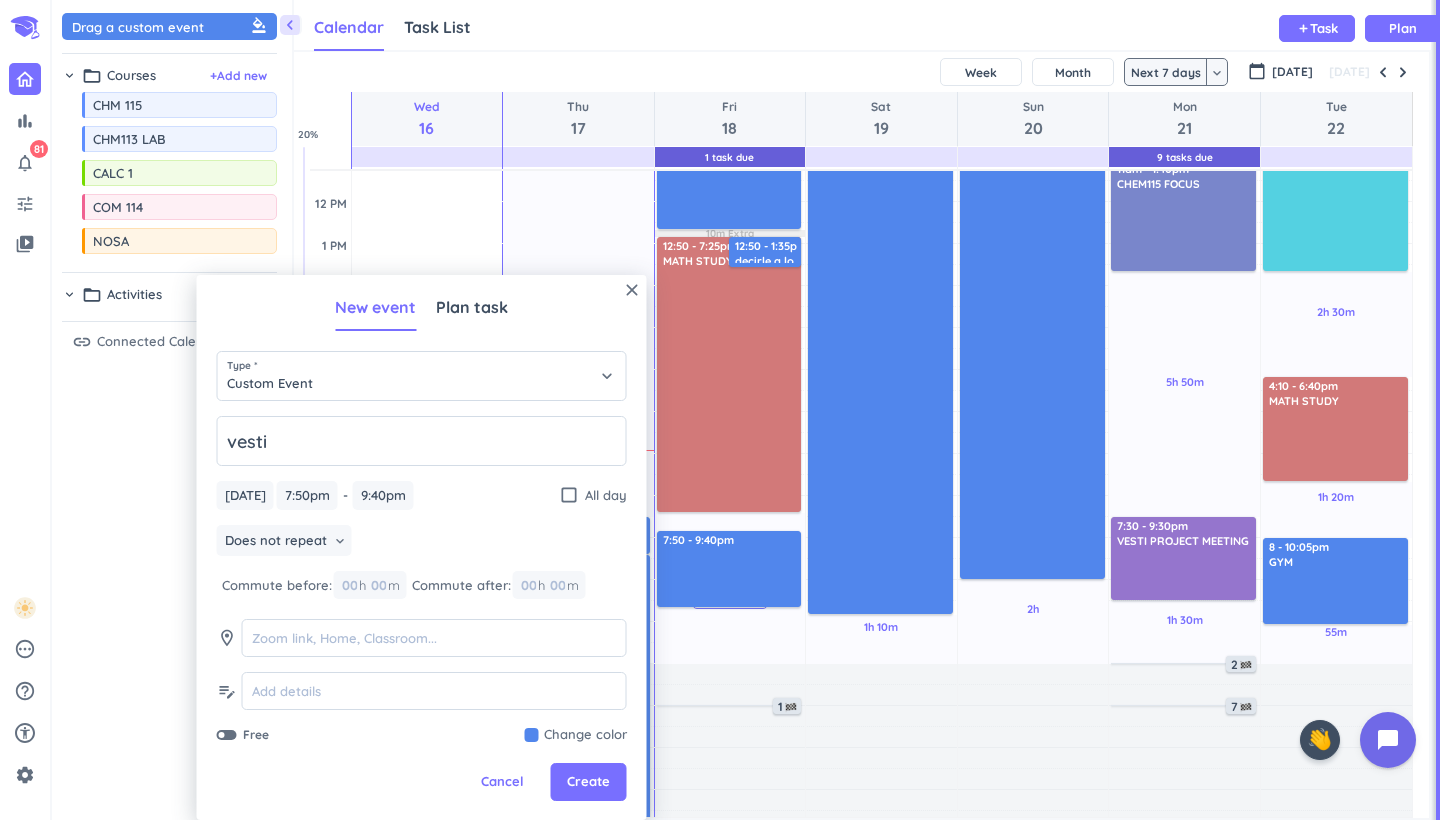 type on "vesti" 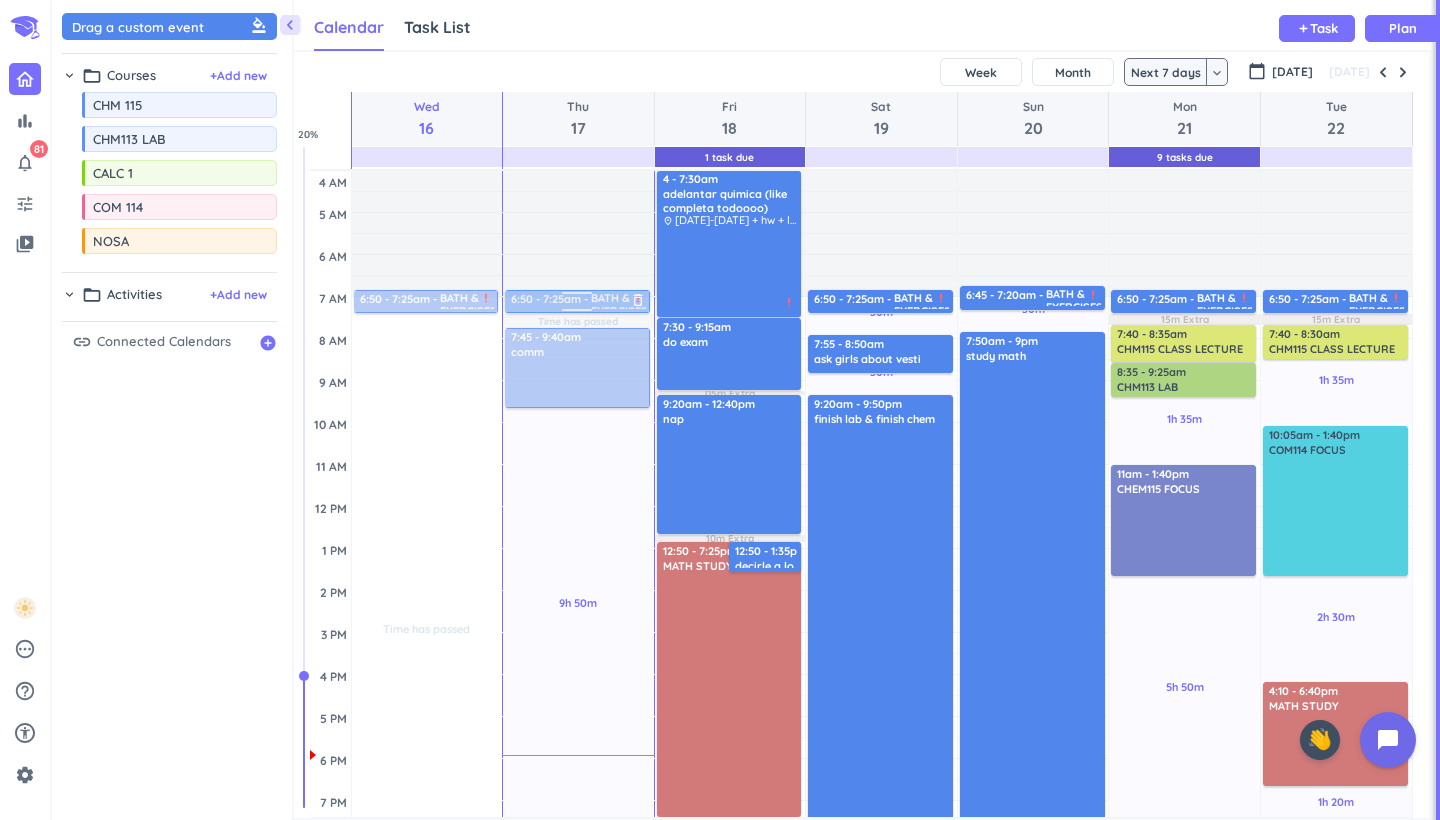 scroll, scrollTop: 0, scrollLeft: 0, axis: both 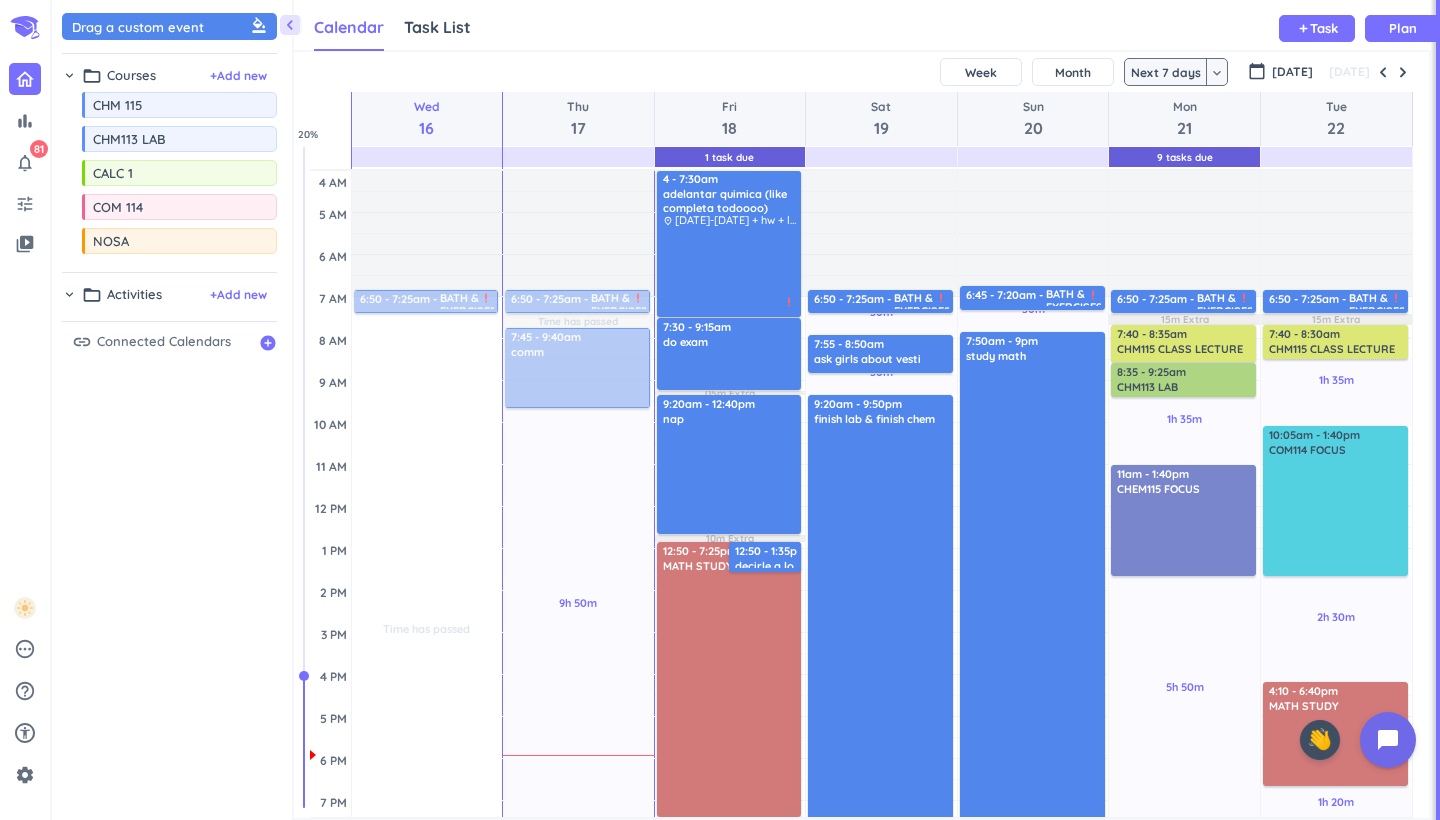 click on "Calendar Task List Calendar keyboard_arrow_down add Task Plan" at bounding box center [862, 25] 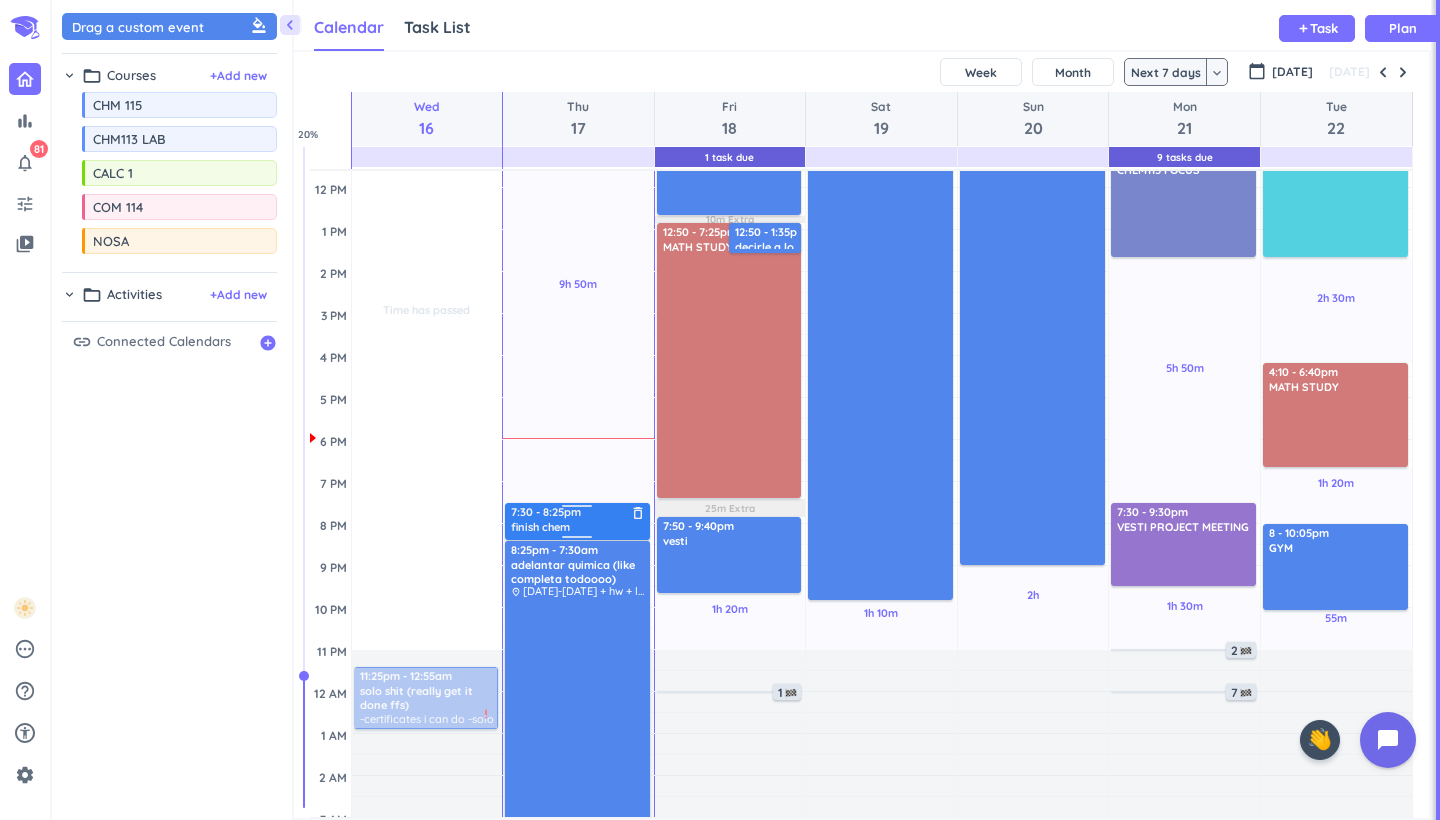scroll, scrollTop: 299, scrollLeft: 0, axis: vertical 